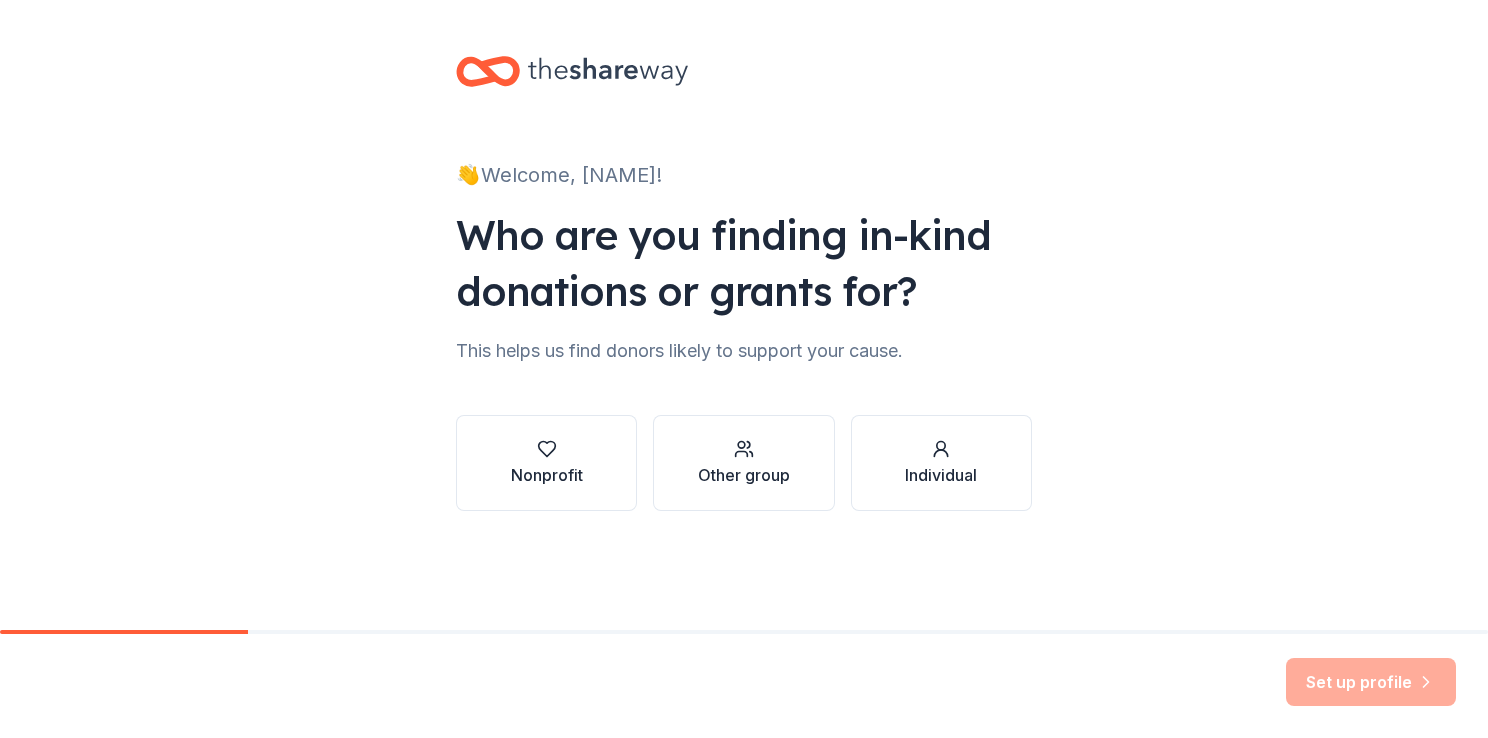 scroll, scrollTop: 0, scrollLeft: 0, axis: both 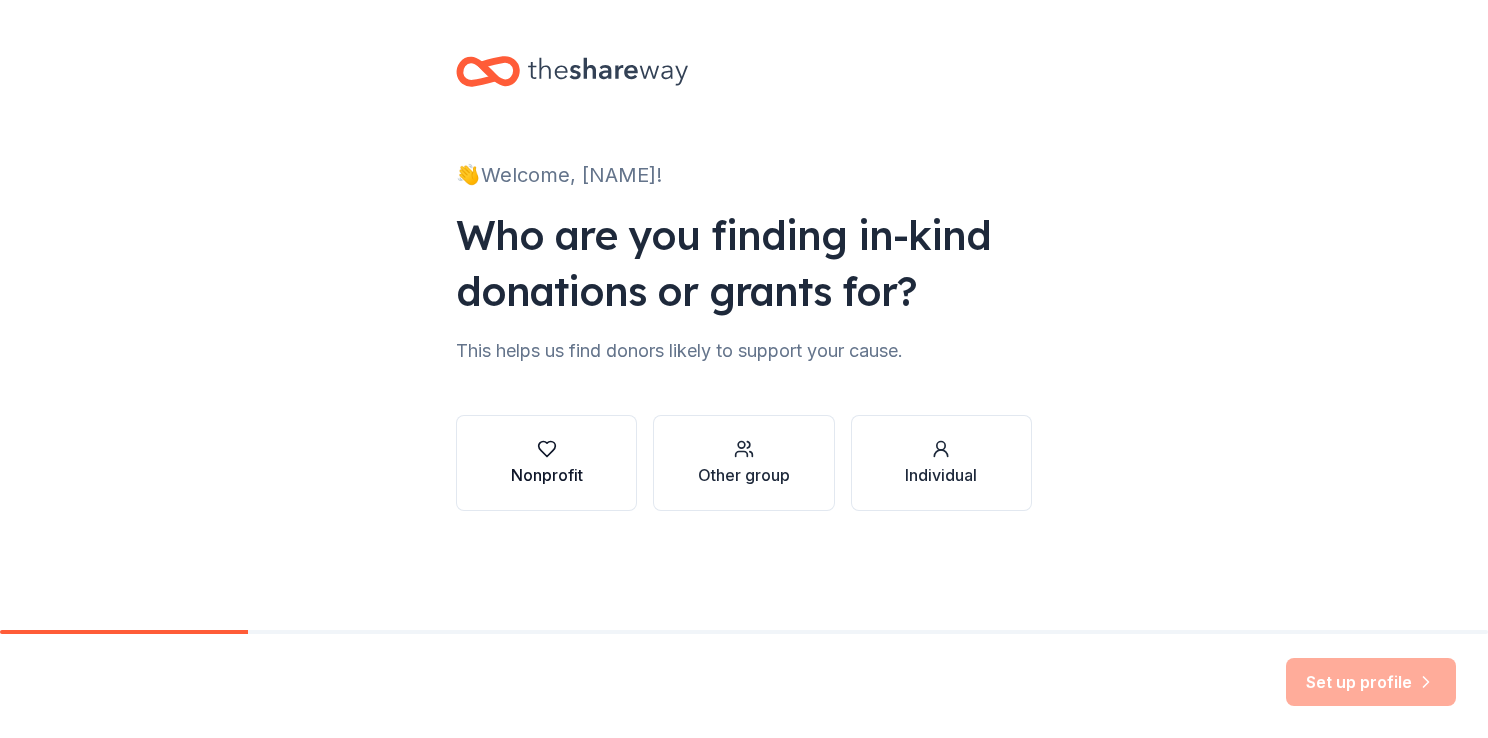 click at bounding box center [547, 449] 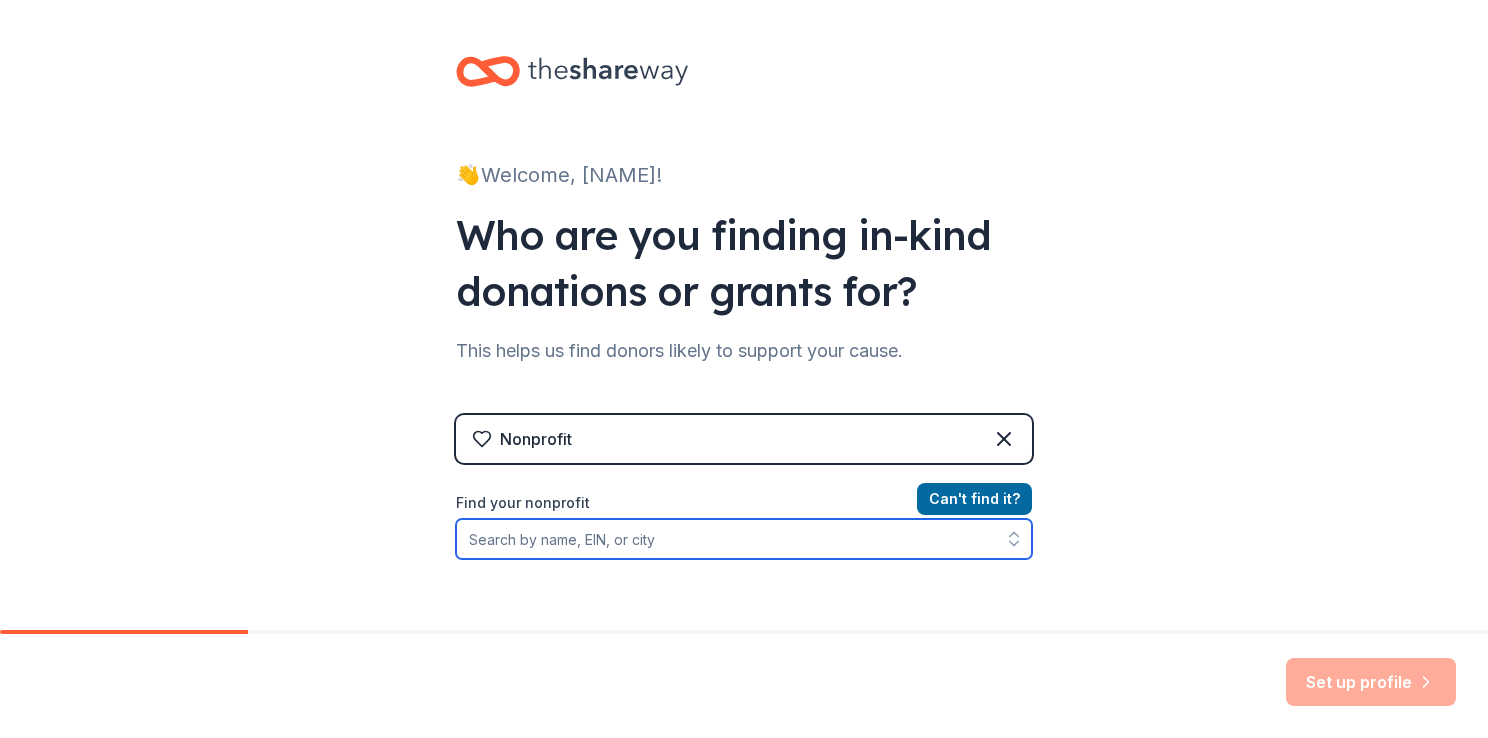 click on "Find your nonprofit" at bounding box center [744, 539] 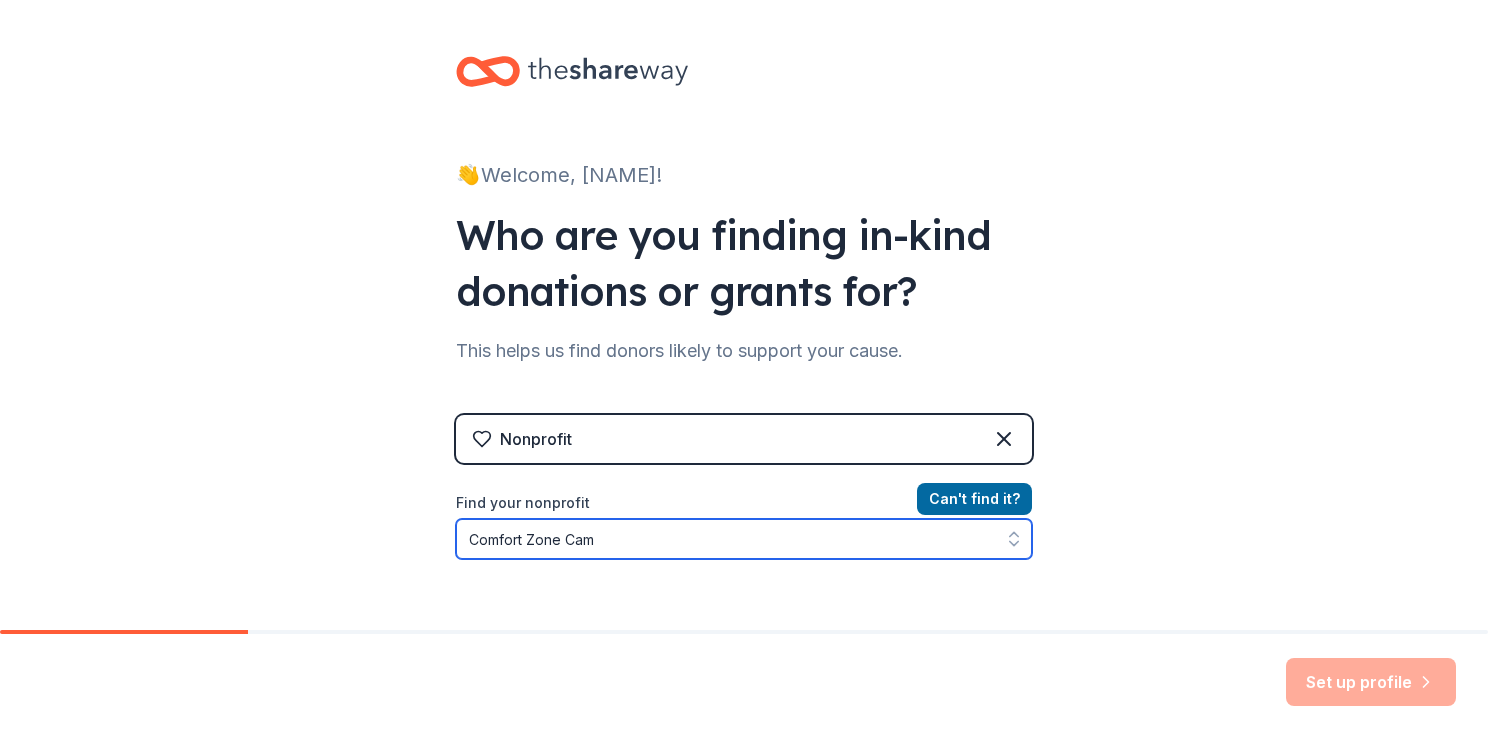 type on "Comfort Zone Camp" 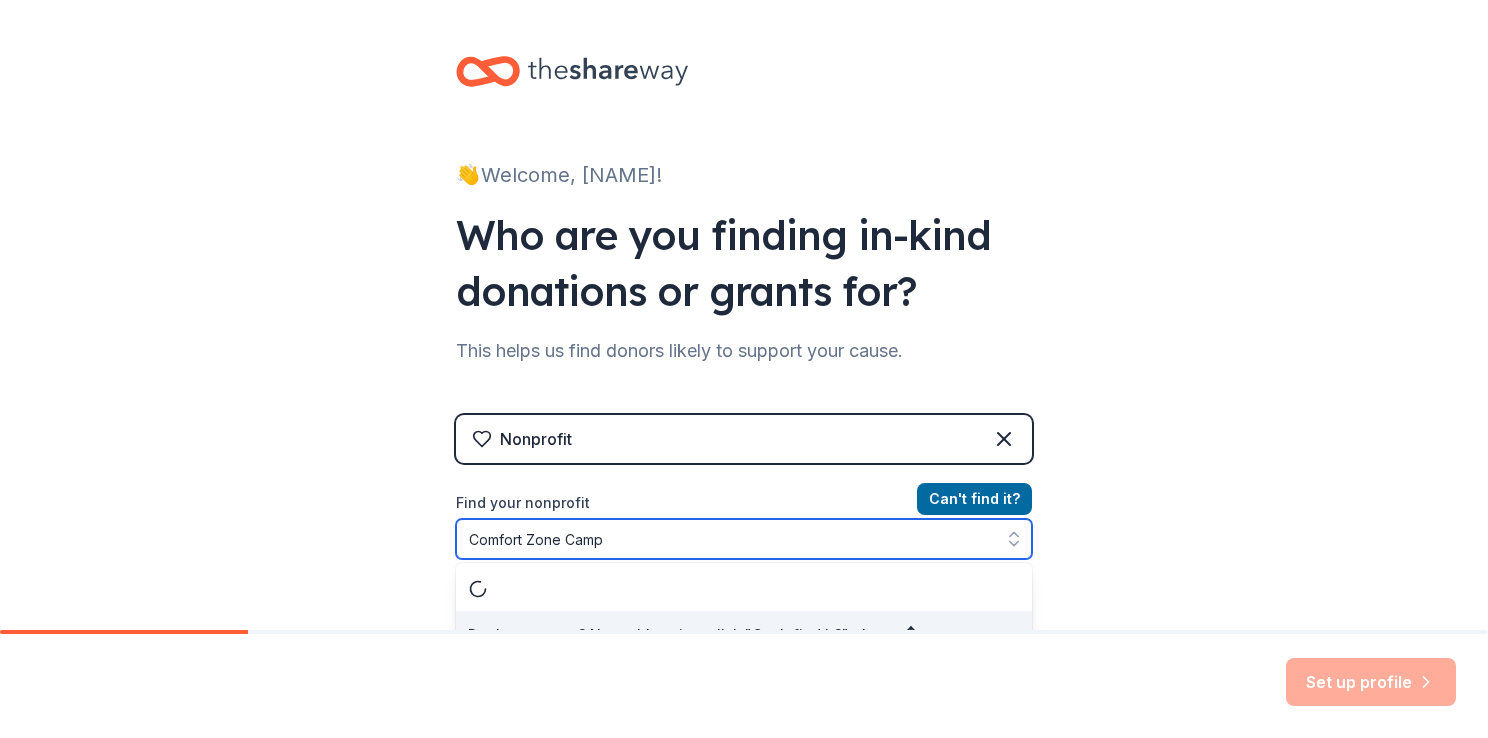 scroll, scrollTop: 28, scrollLeft: 0, axis: vertical 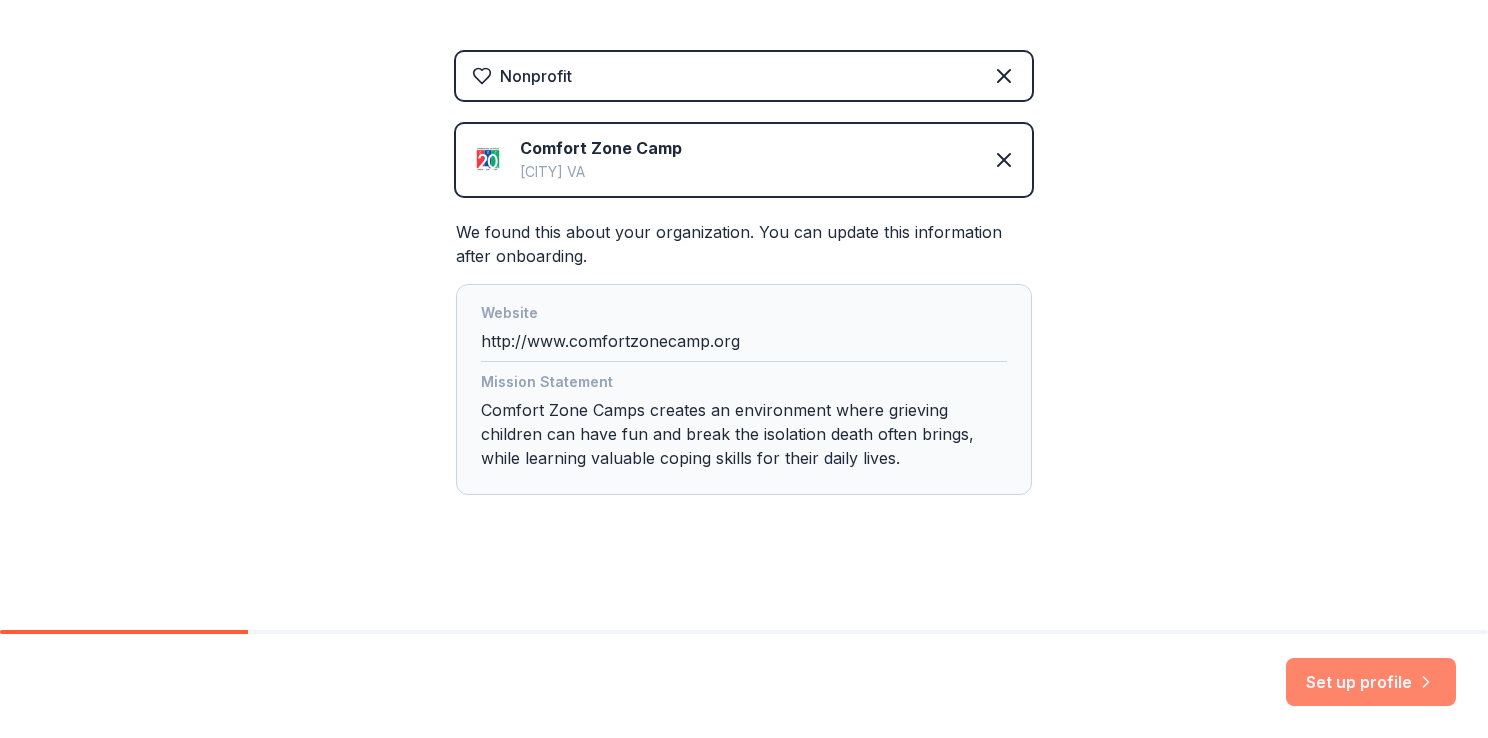 click on "Set up profile" at bounding box center [1371, 682] 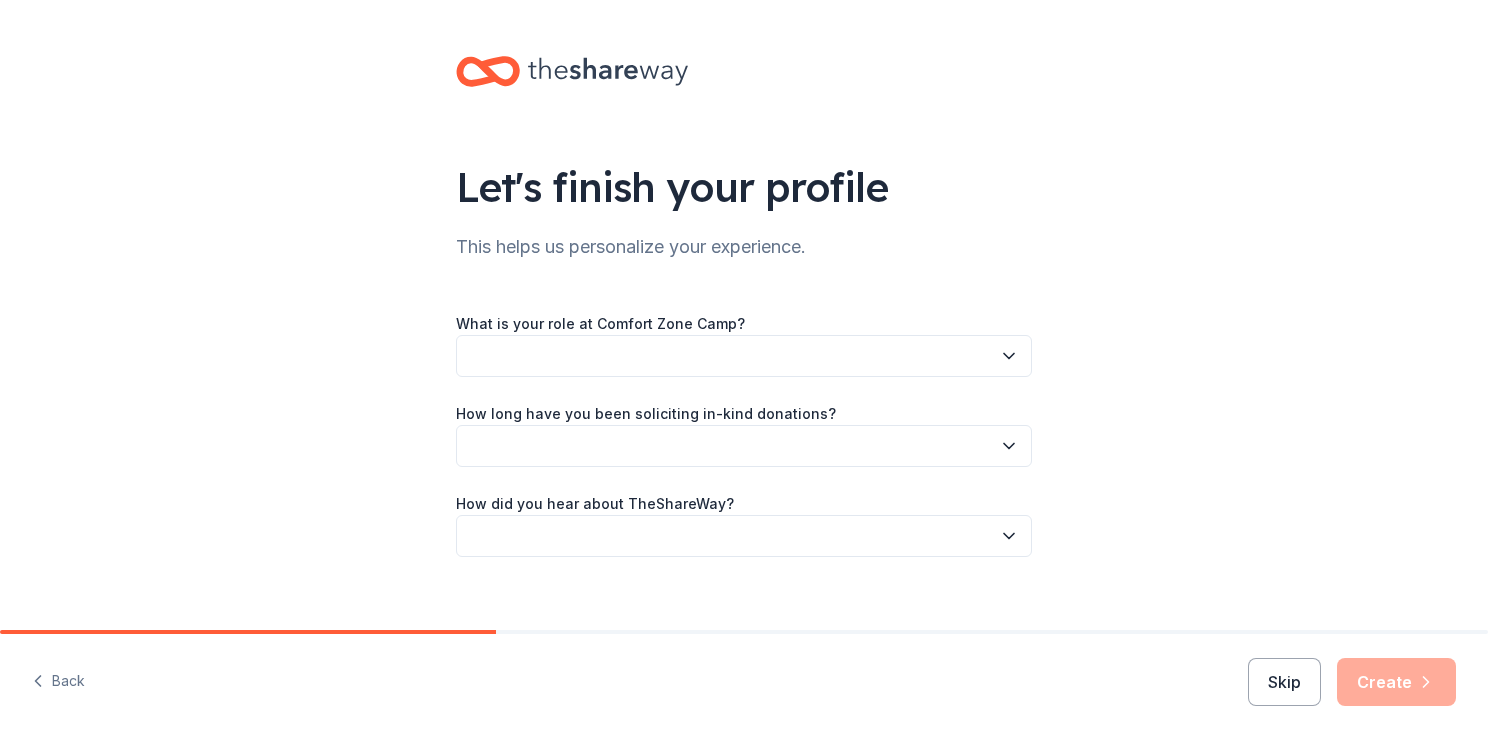 click at bounding box center (744, 356) 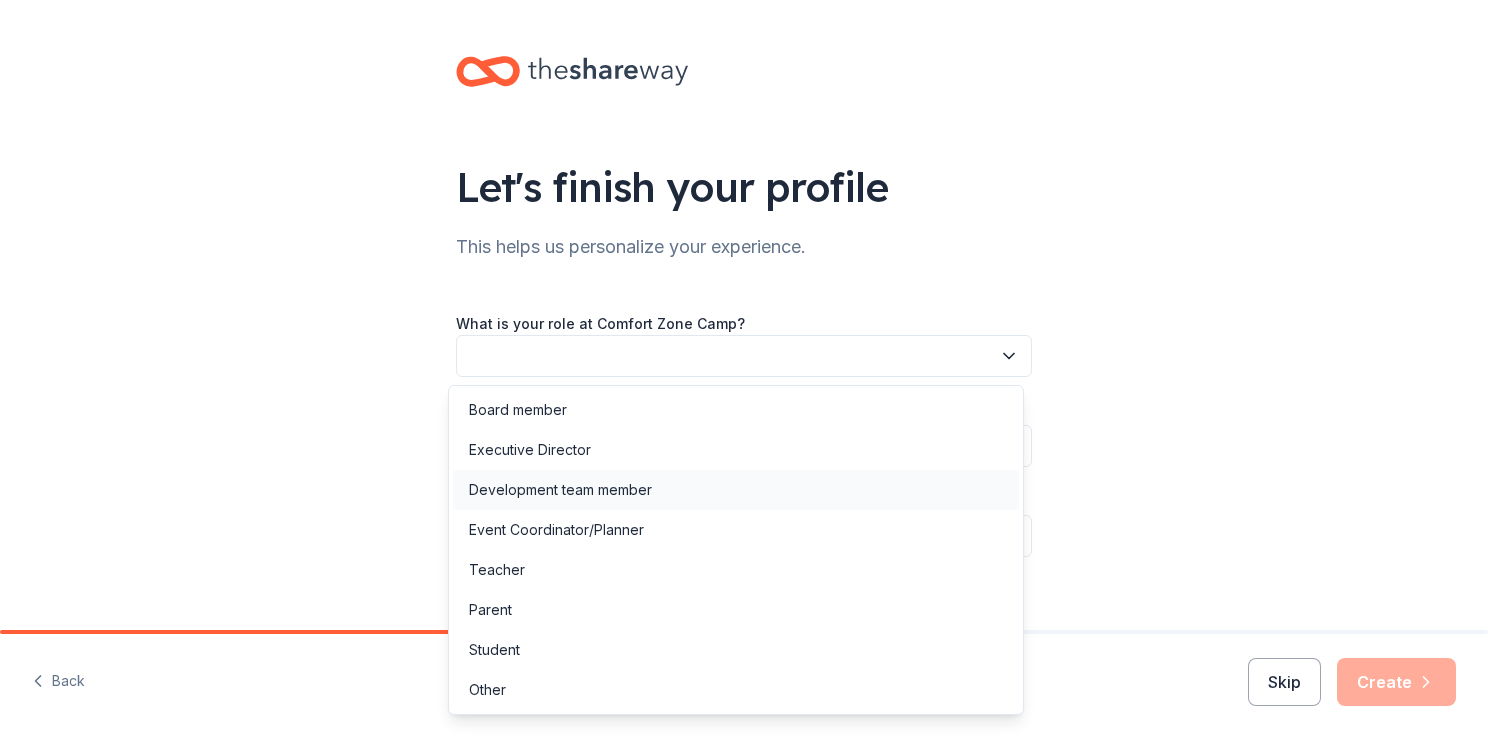 click on "Development team member" at bounding box center (560, 490) 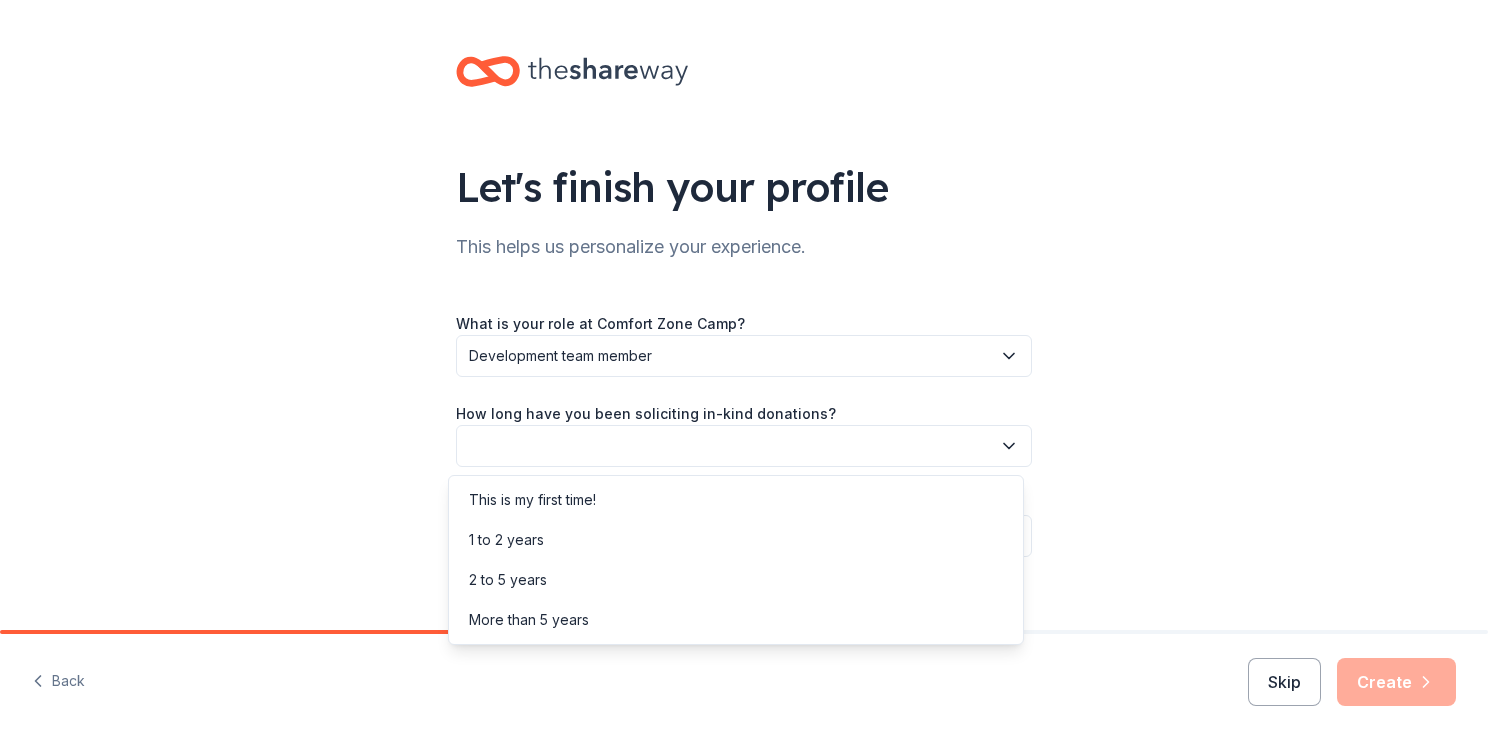 click at bounding box center (744, 446) 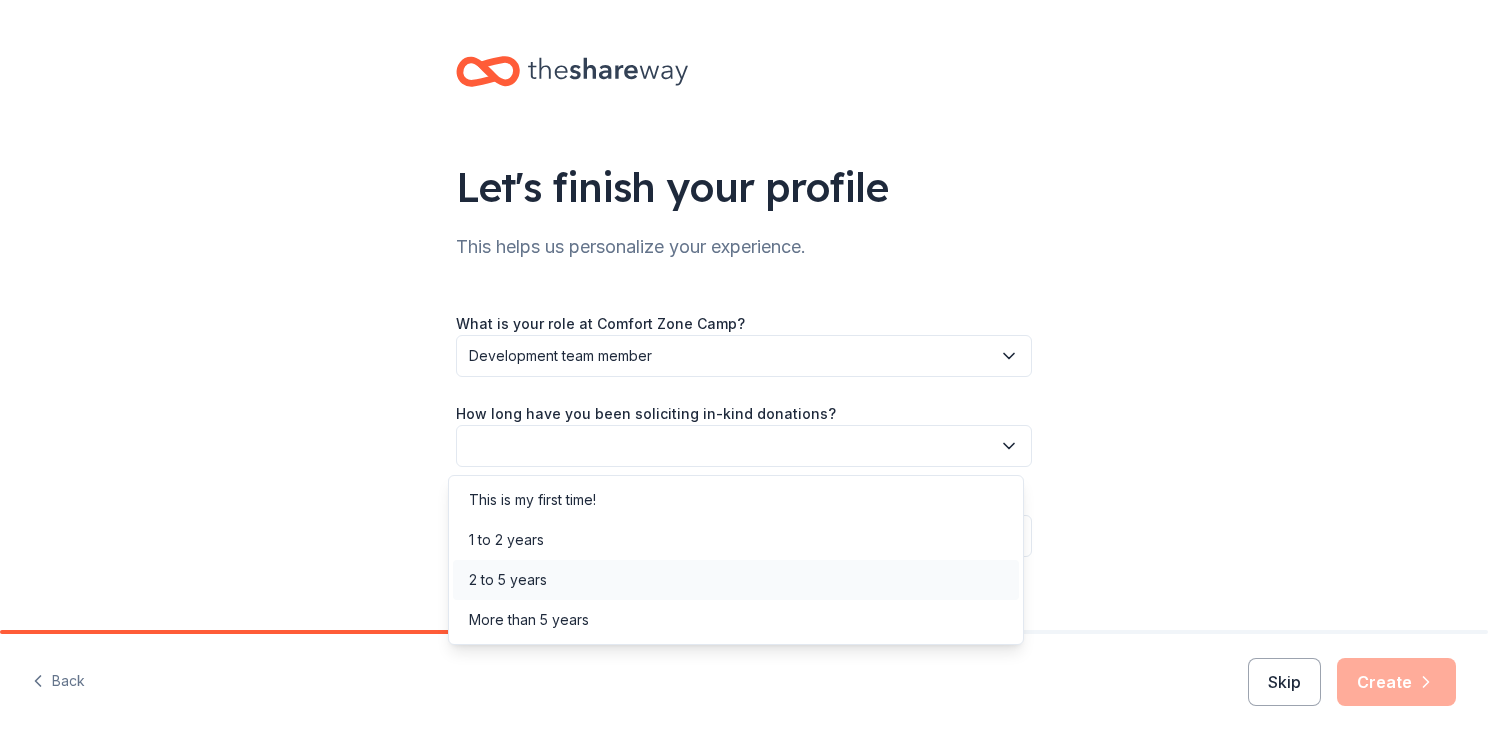 click on "2 to 5 years" at bounding box center [508, 580] 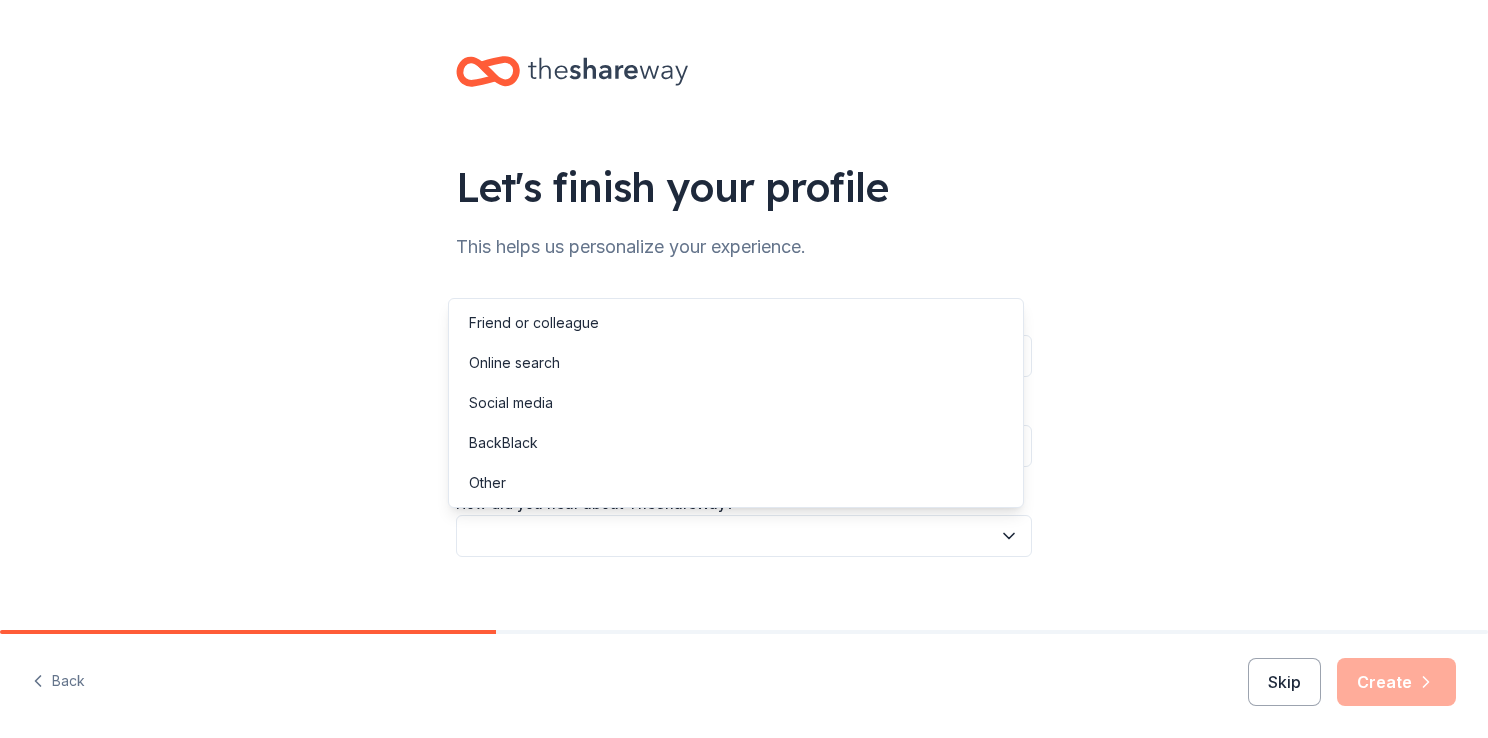 click at bounding box center [744, 536] 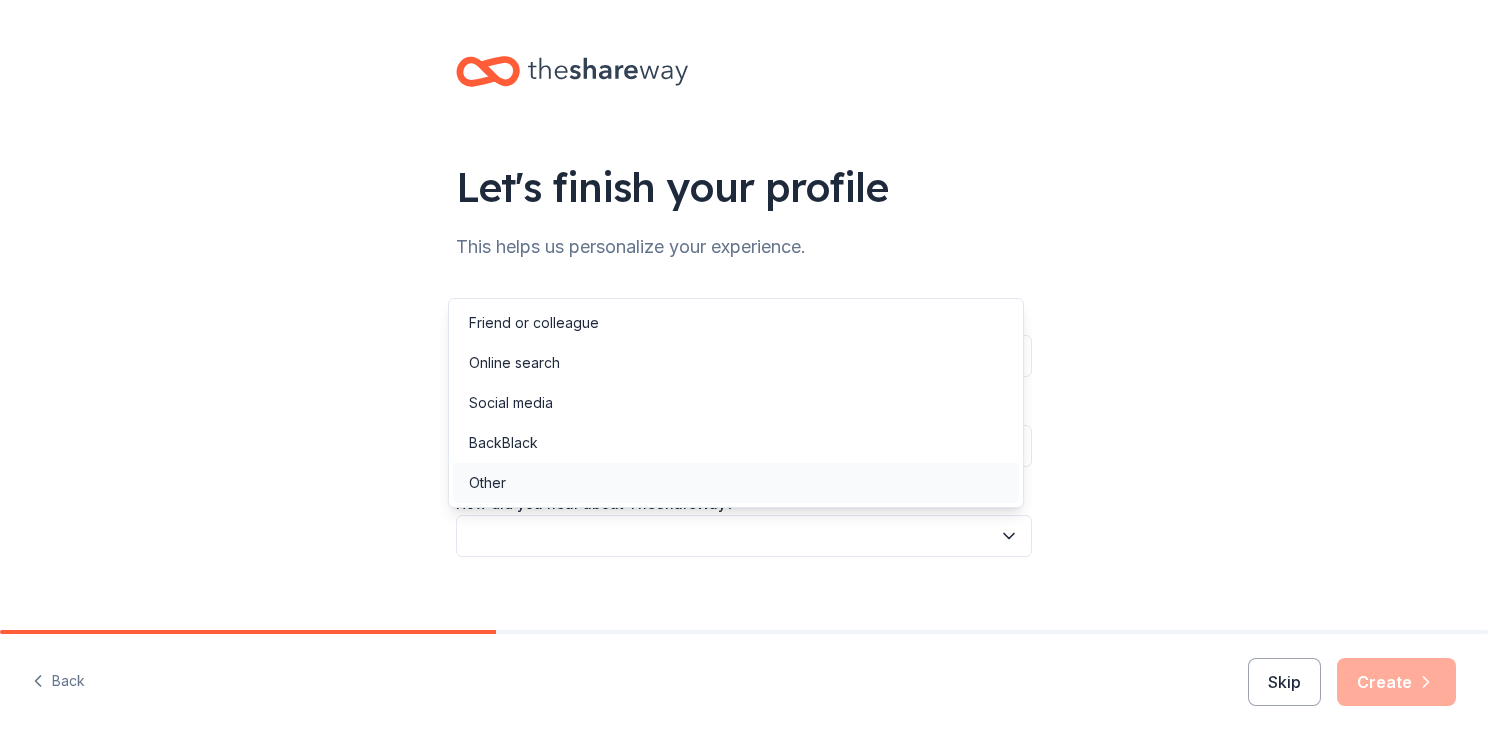click on "Other" at bounding box center (736, 483) 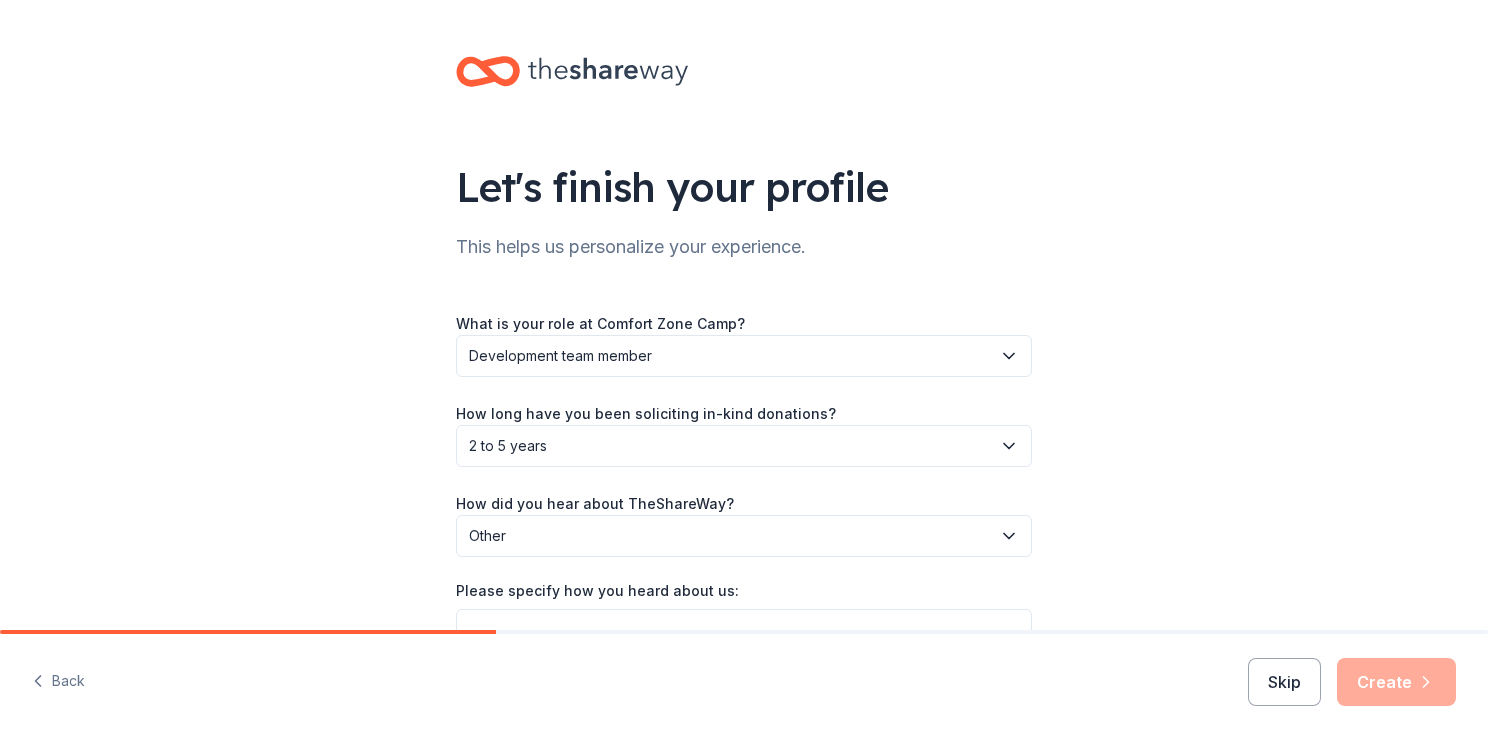 scroll, scrollTop: 116, scrollLeft: 0, axis: vertical 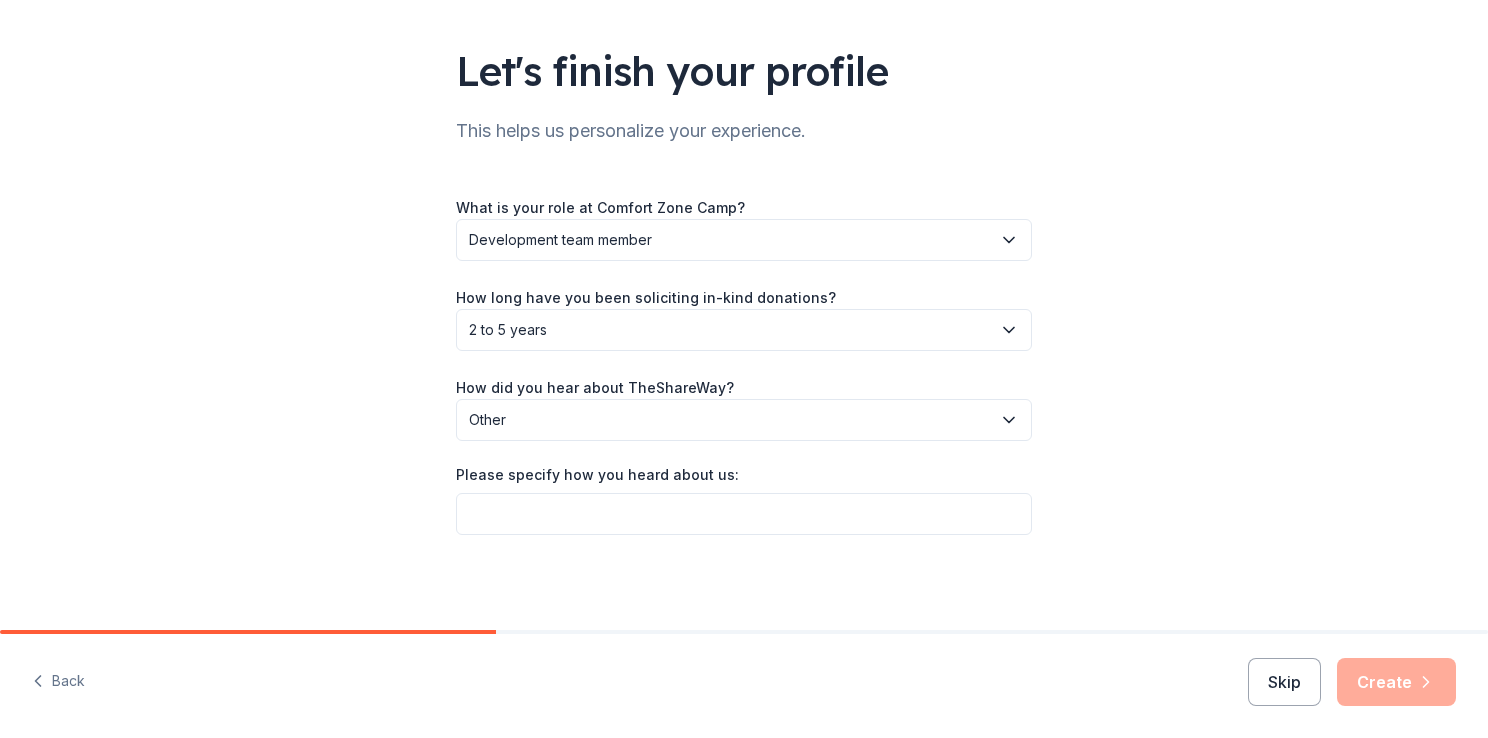 click on "Other" at bounding box center (730, 420) 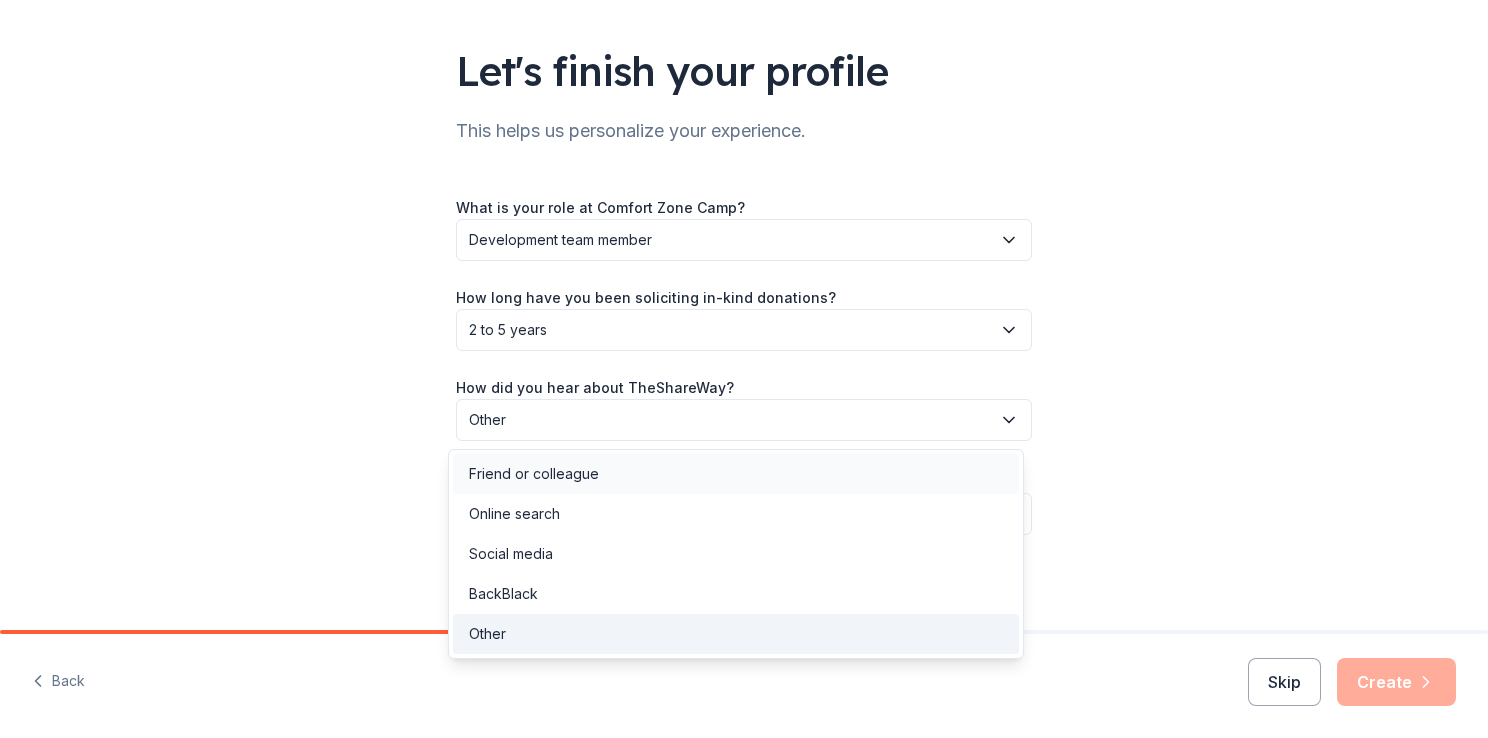 click on "Friend or colleague" at bounding box center (534, 474) 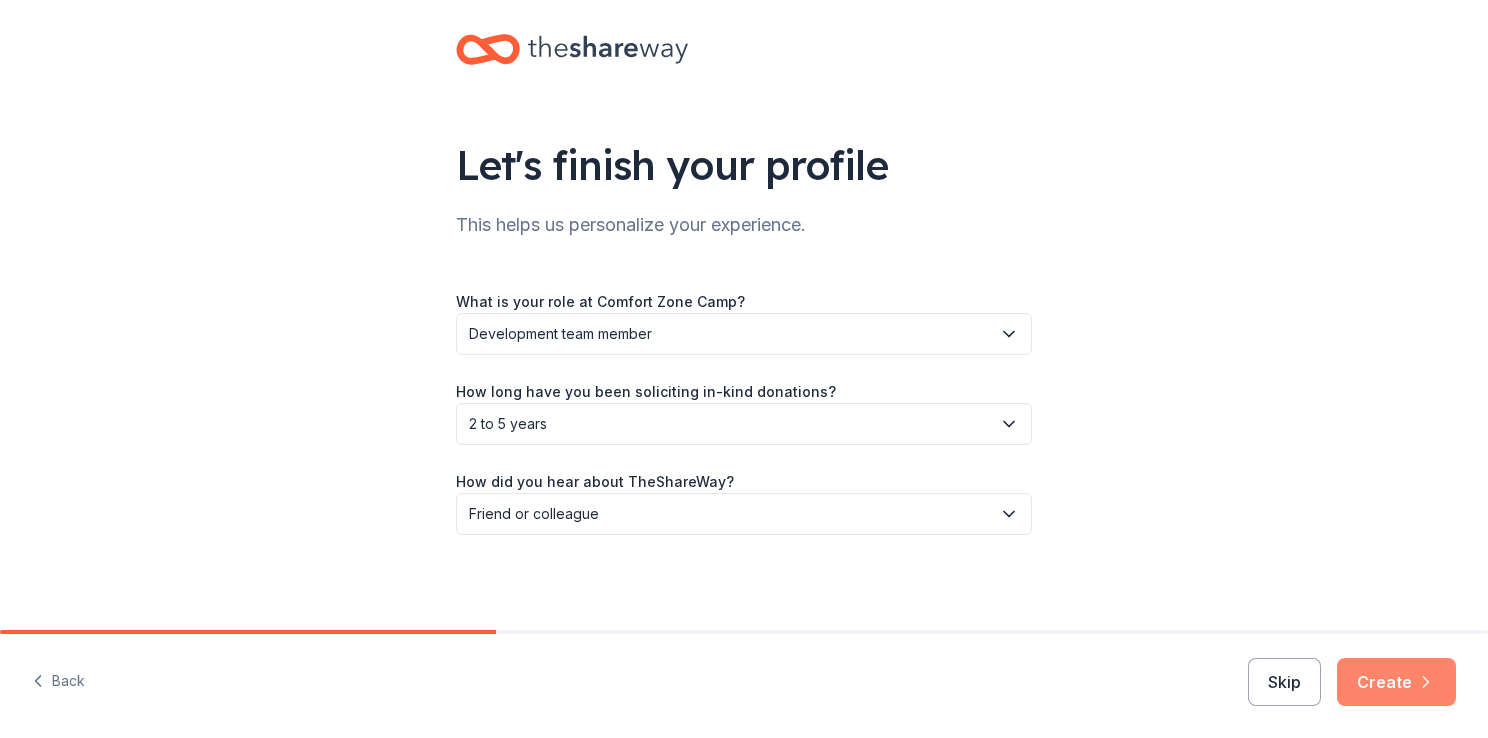 click on "Create" at bounding box center (1396, 682) 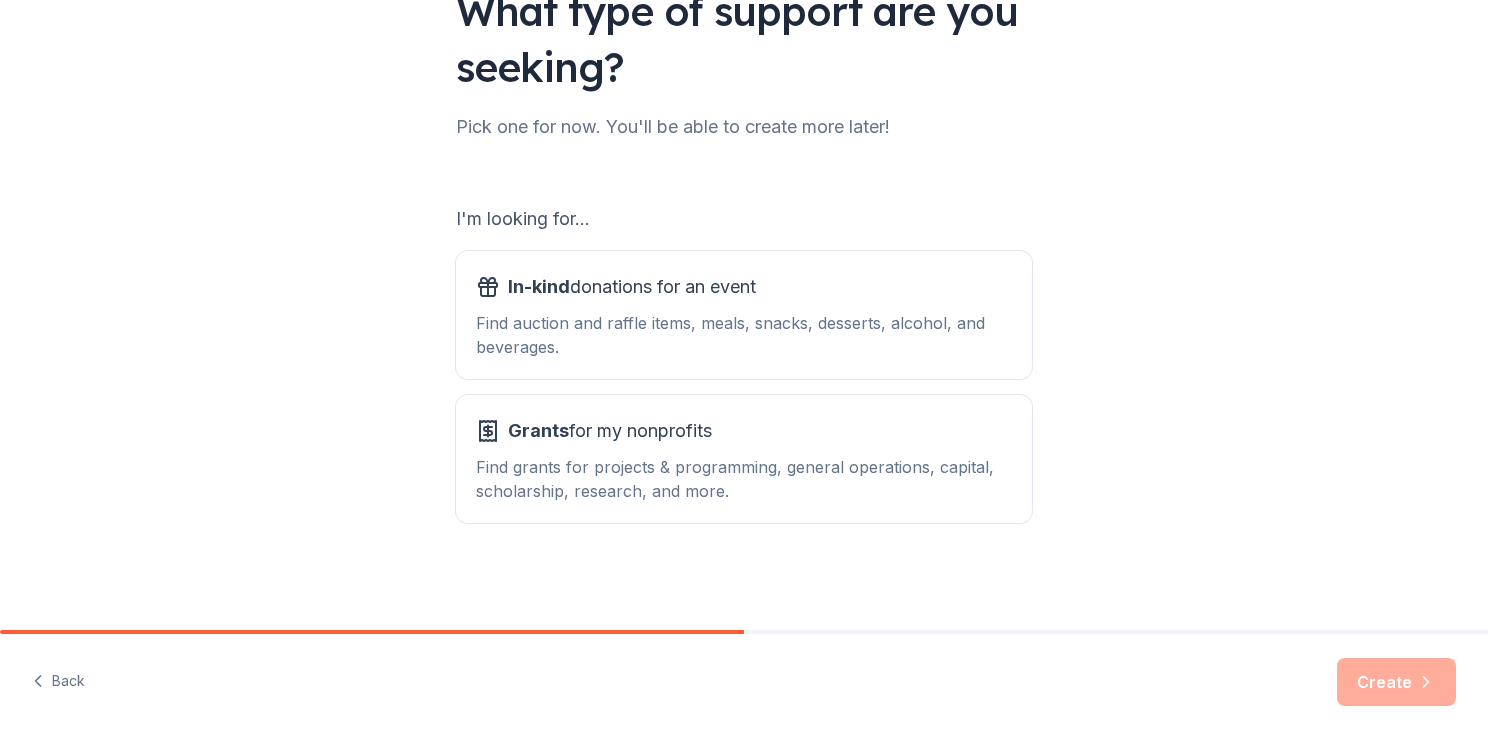 scroll, scrollTop: 176, scrollLeft: 0, axis: vertical 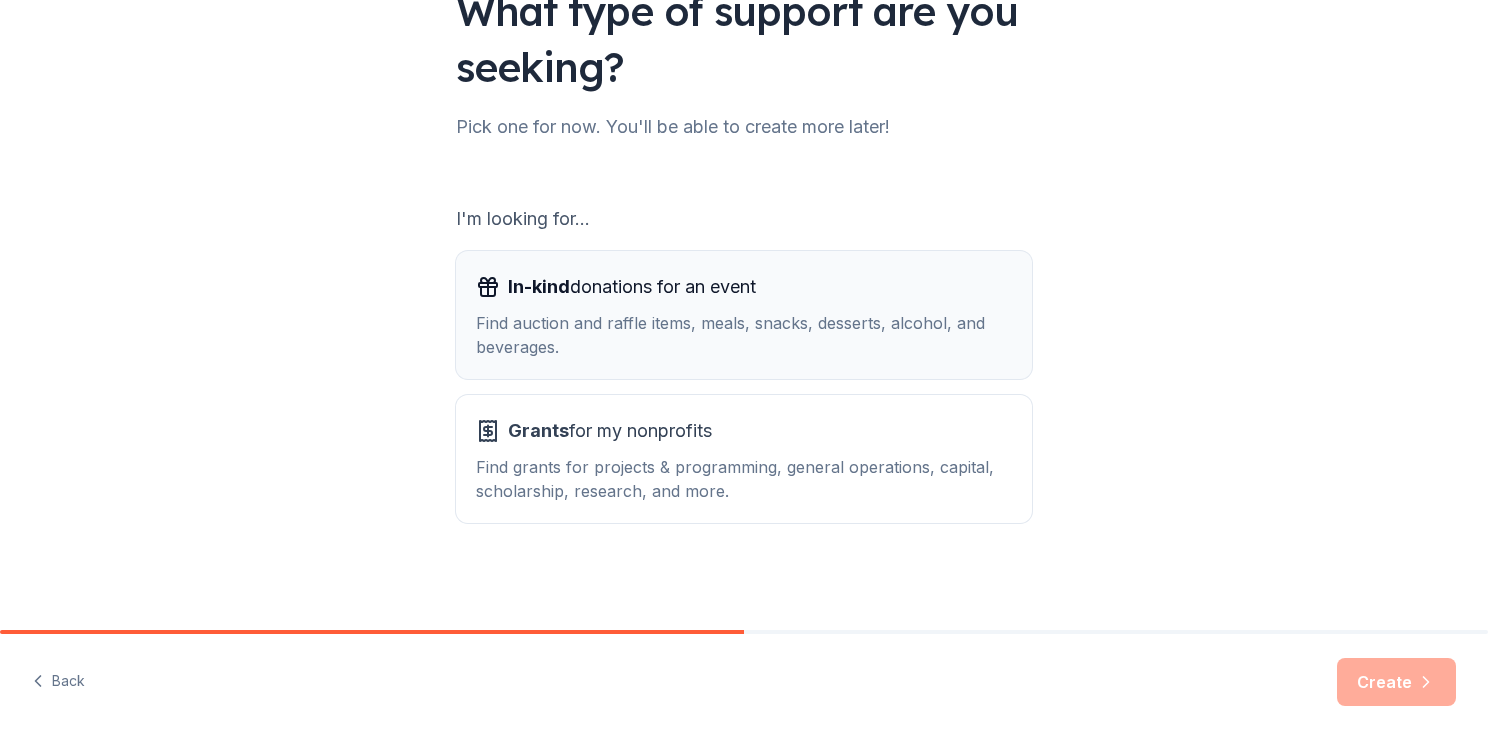 click on "Find auction and raffle items, meals, snacks, desserts, alcohol, and beverages." at bounding box center [744, 335] 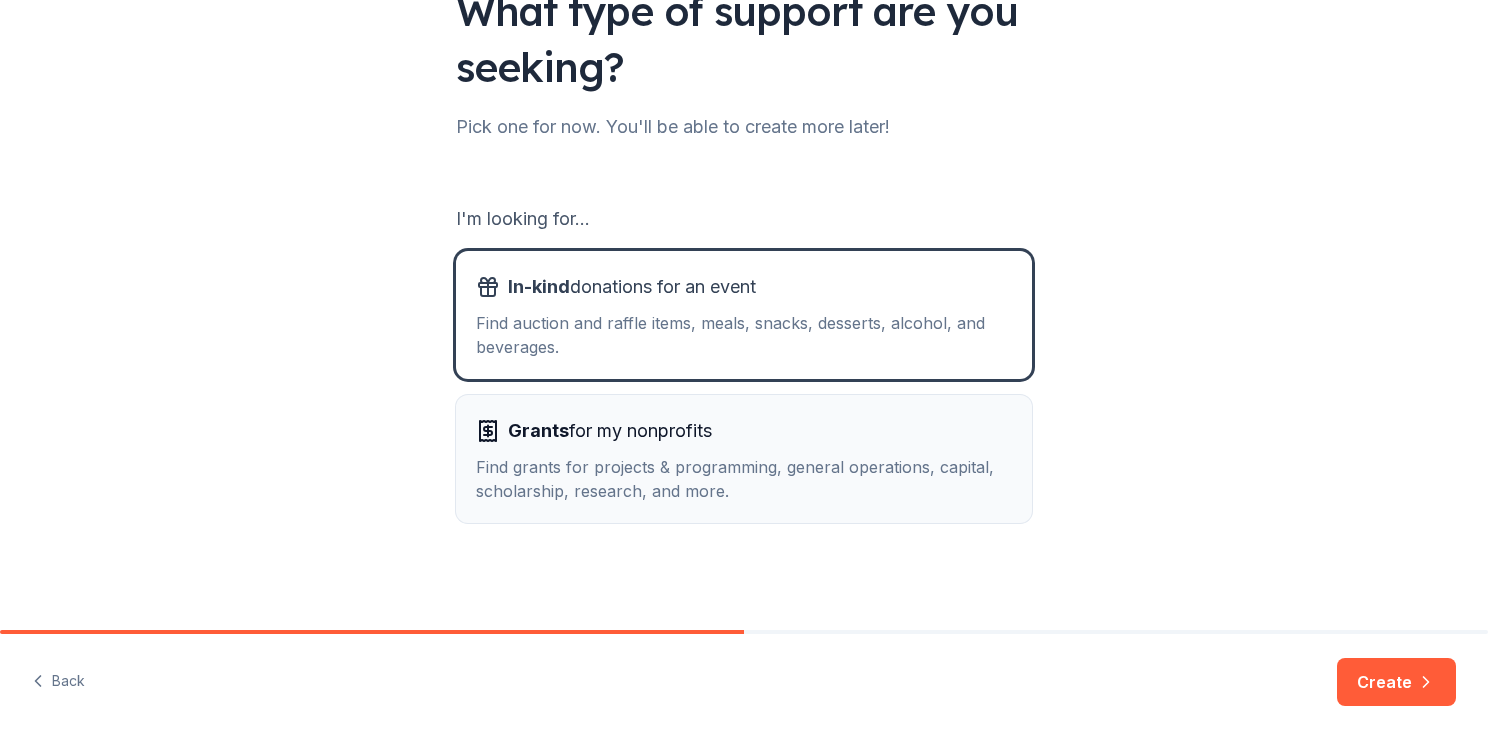 click on "Grants  for my nonprofits Find grants for projects & programming, general operations, capital, scholarship, research, and more." at bounding box center (744, 459) 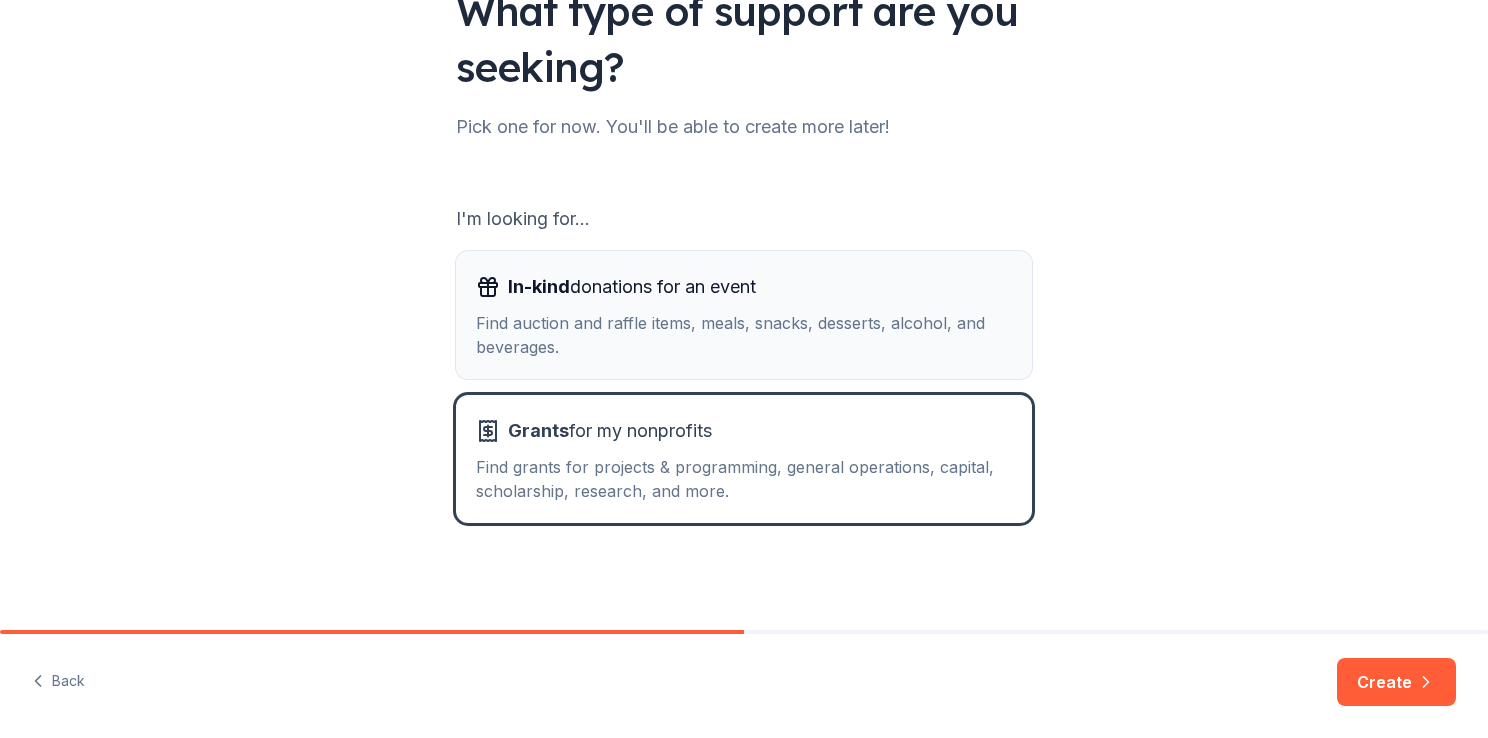 click on "Find auction and raffle items, meals, snacks, desserts, alcohol, and beverages." at bounding box center (744, 335) 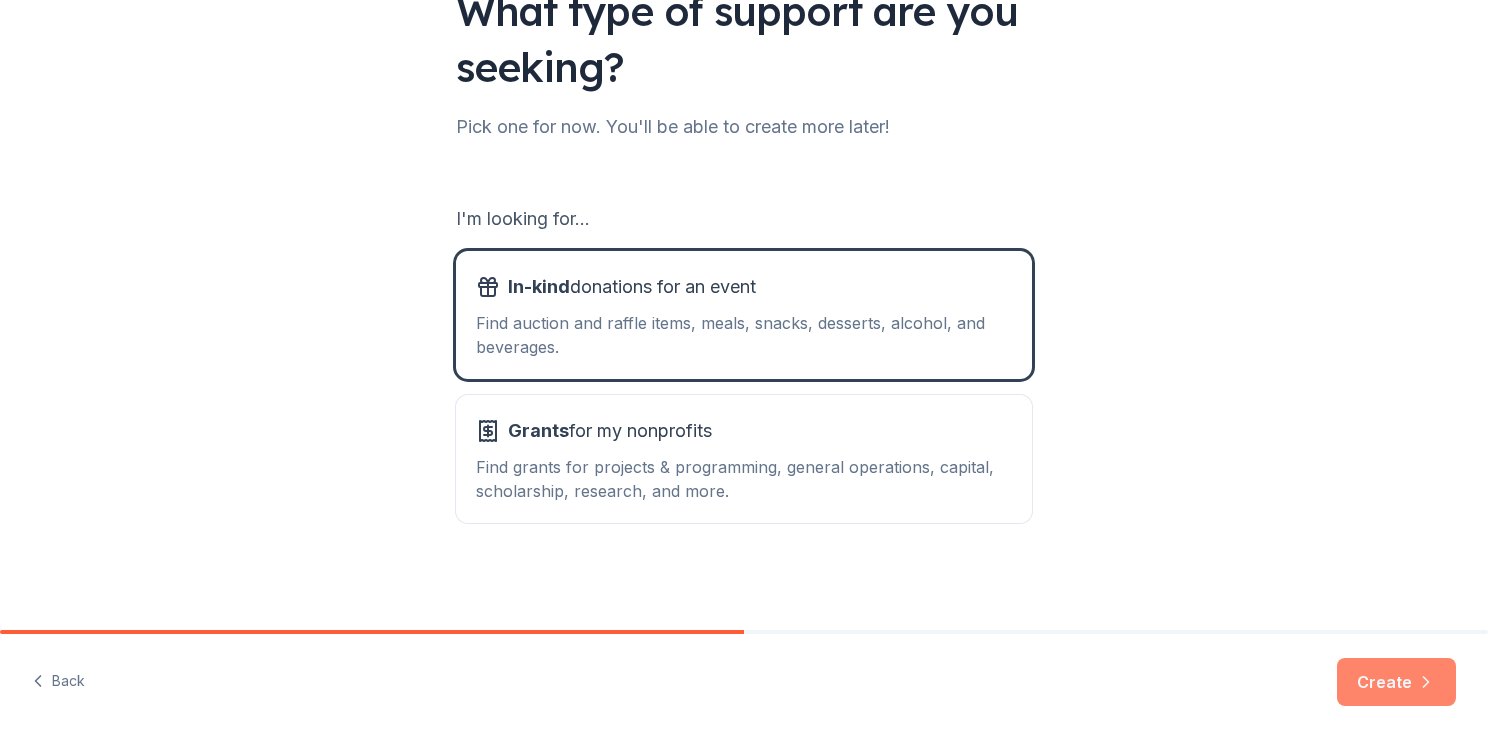click on "Create" at bounding box center [1396, 682] 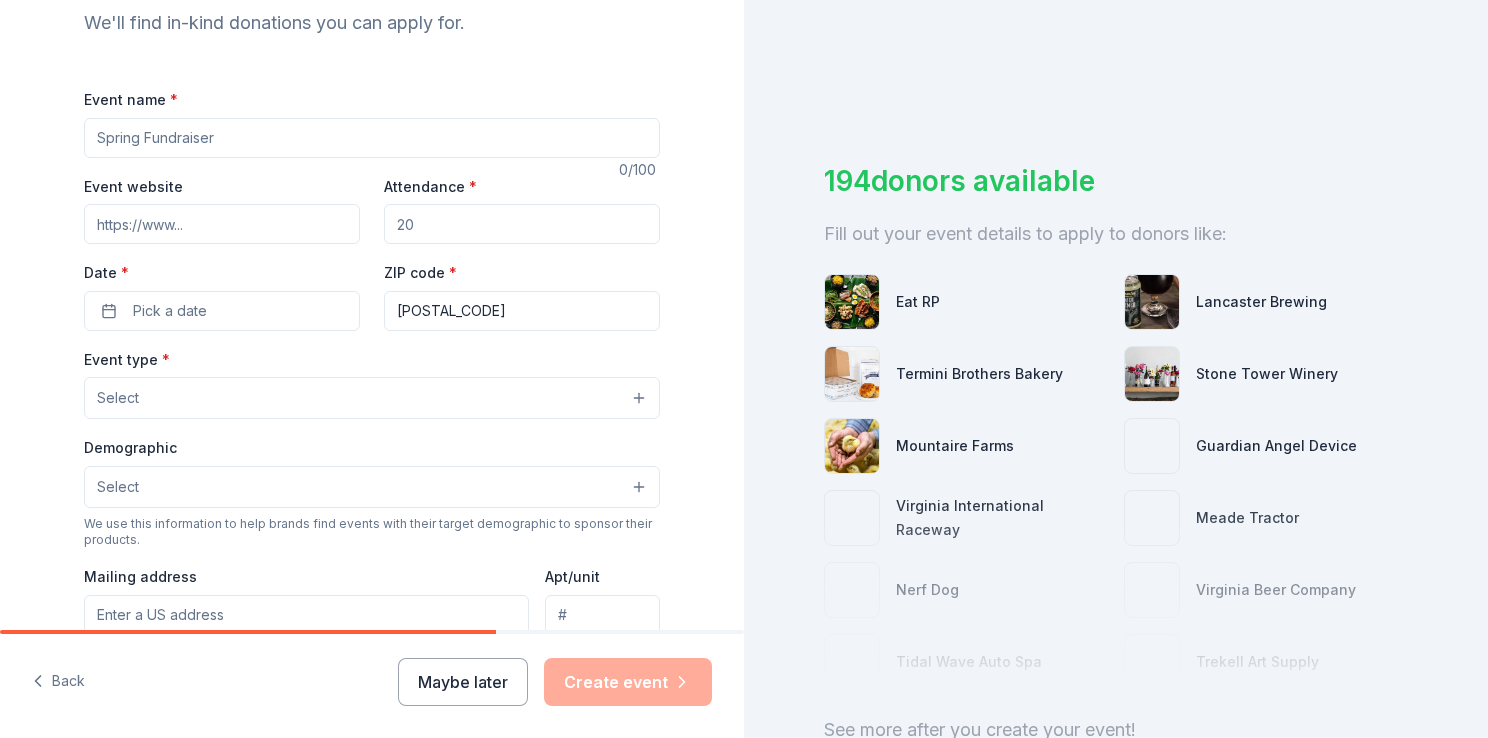 scroll, scrollTop: 228, scrollLeft: 0, axis: vertical 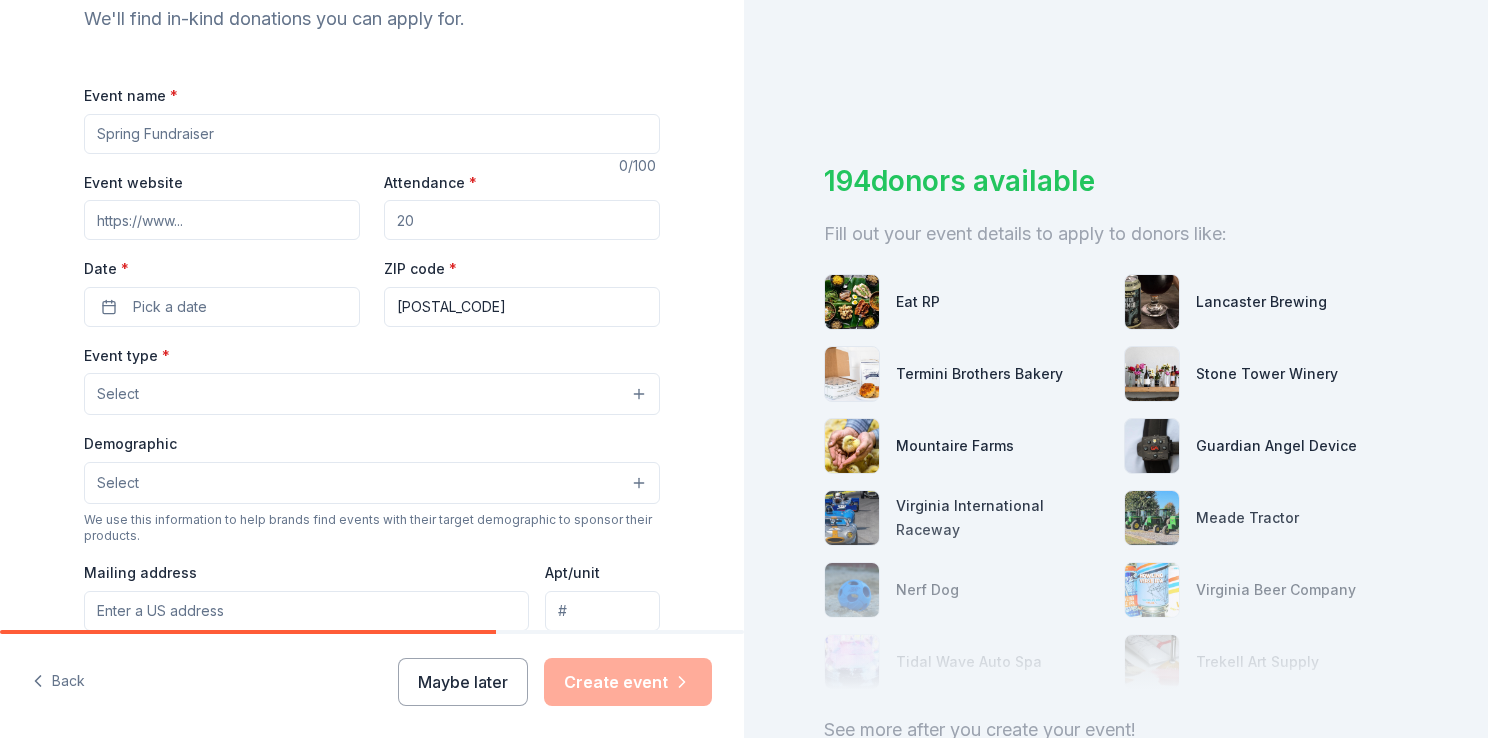 click on "Event name *" at bounding box center (372, 134) 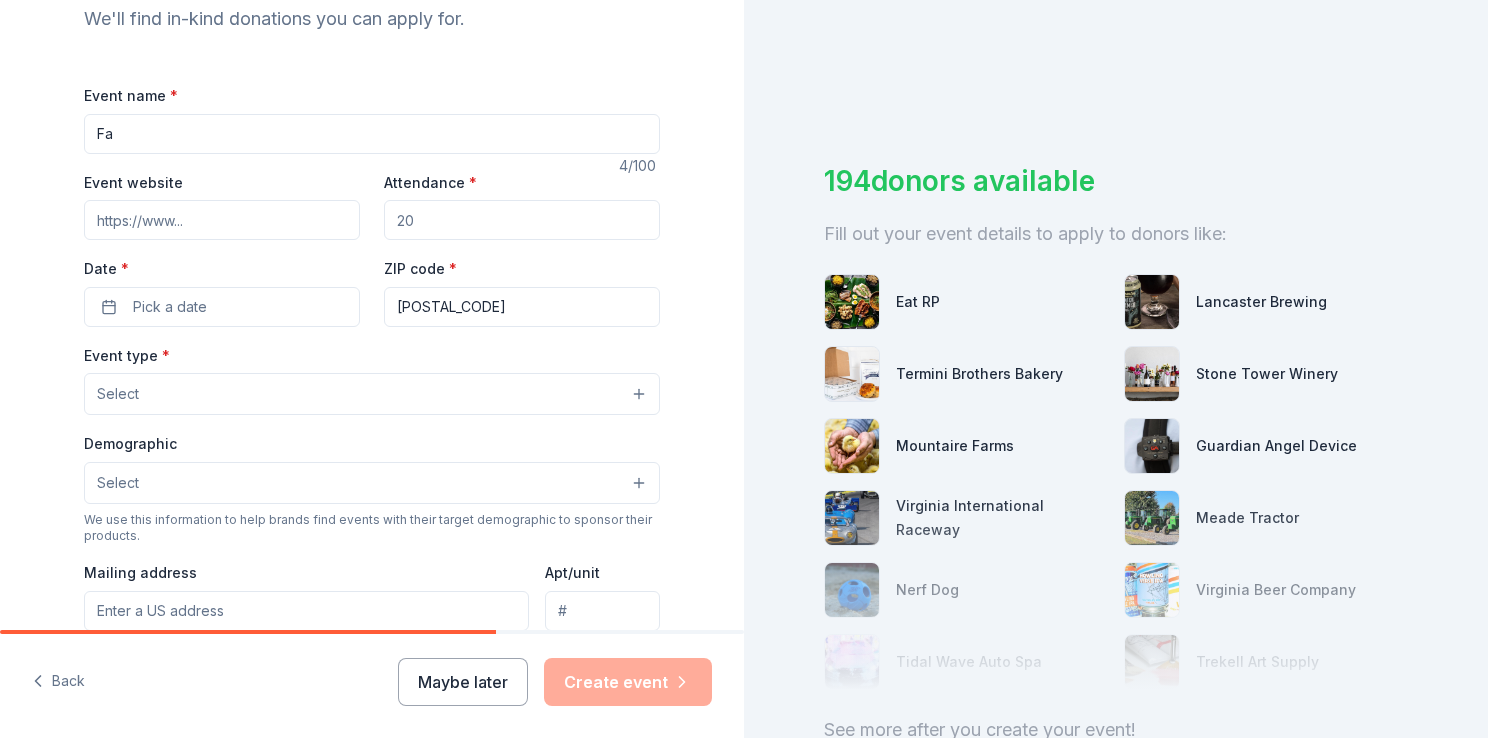 type on "F" 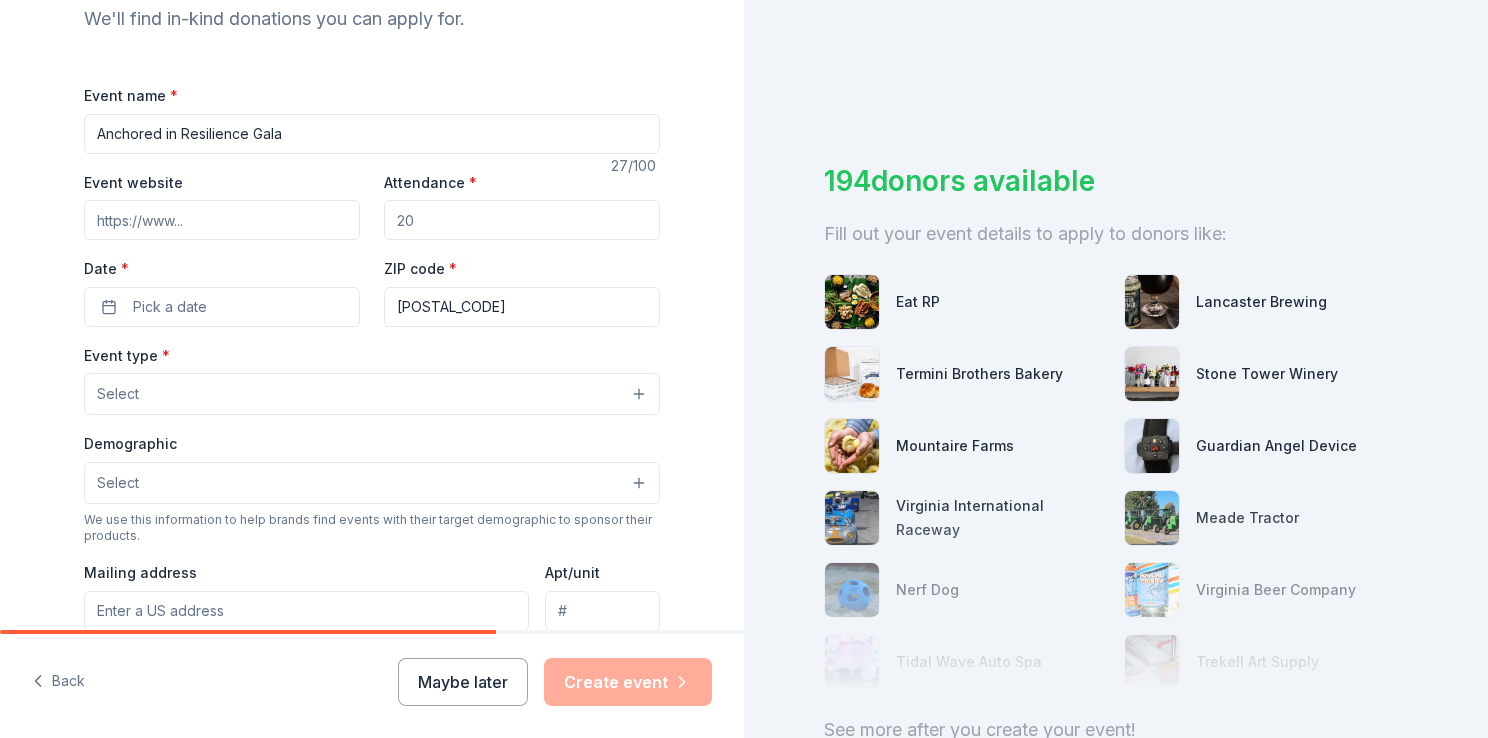 type on "Anchored in Resilience Gala" 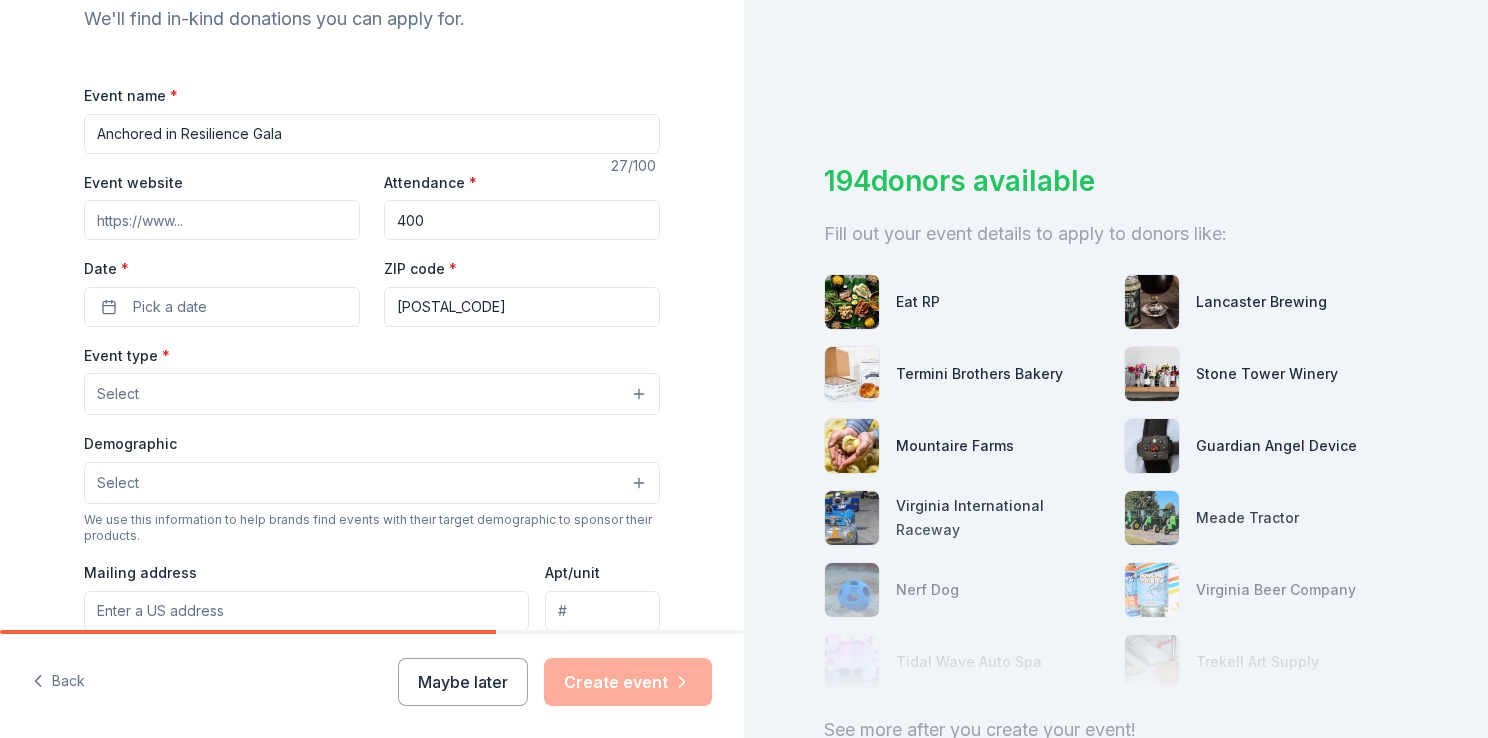 type on "400" 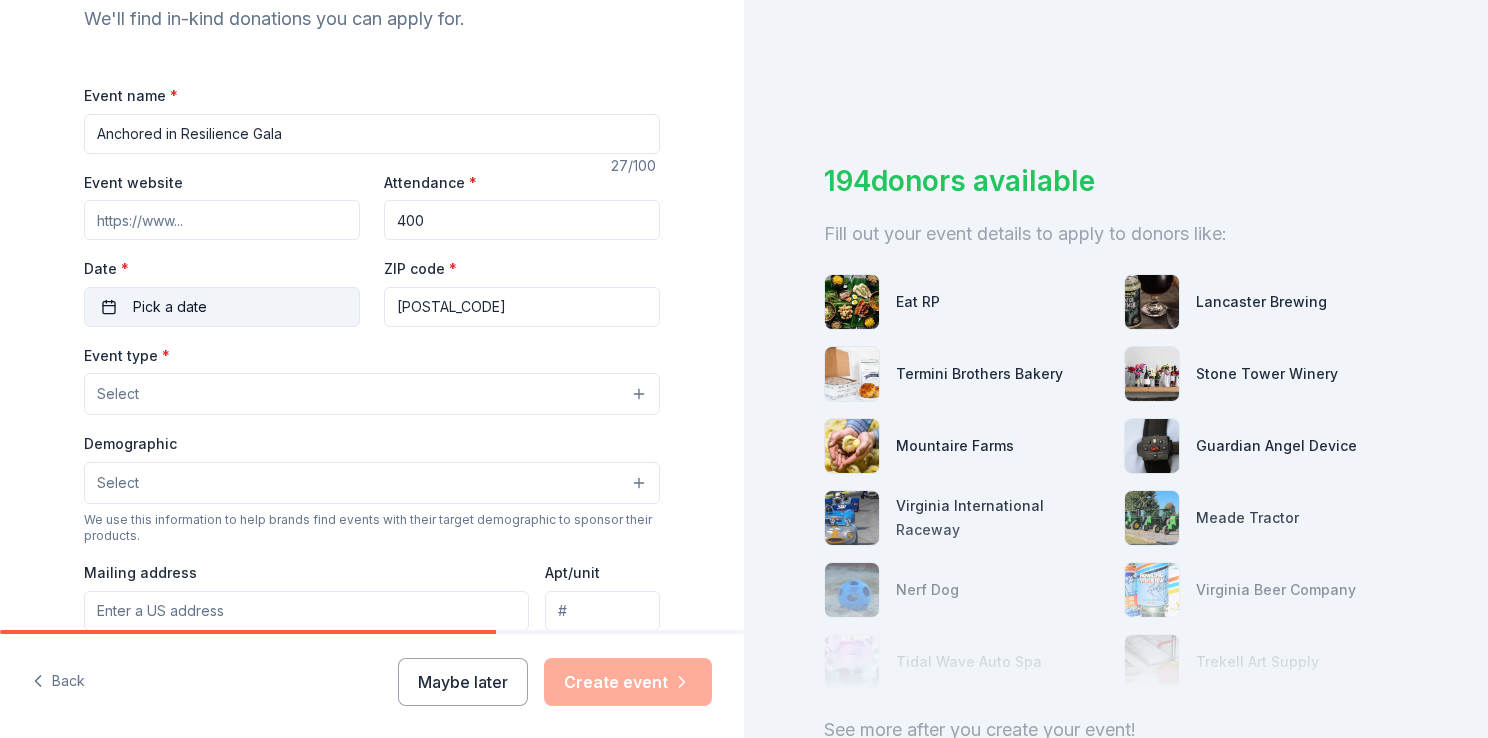 click on "Pick a date" at bounding box center [222, 307] 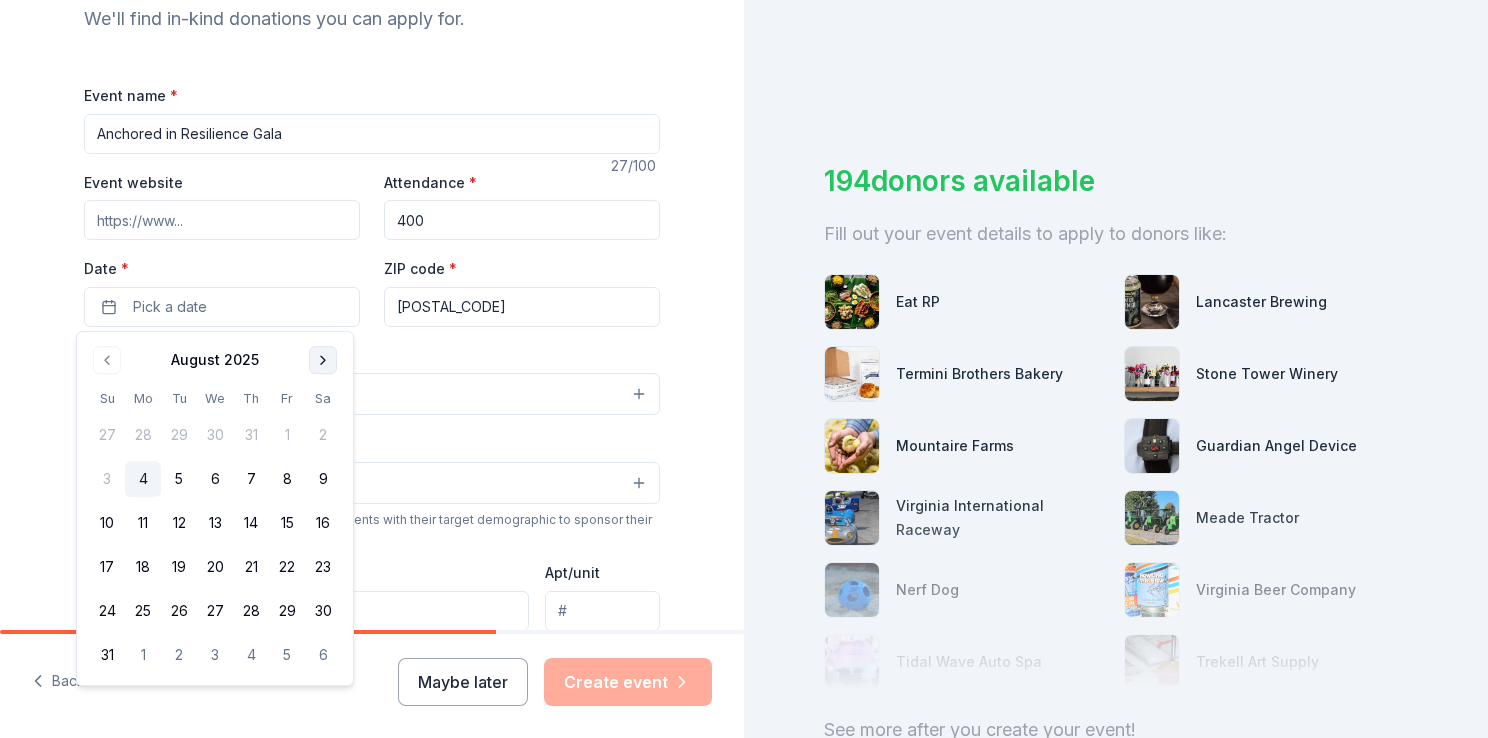 click at bounding box center [323, 360] 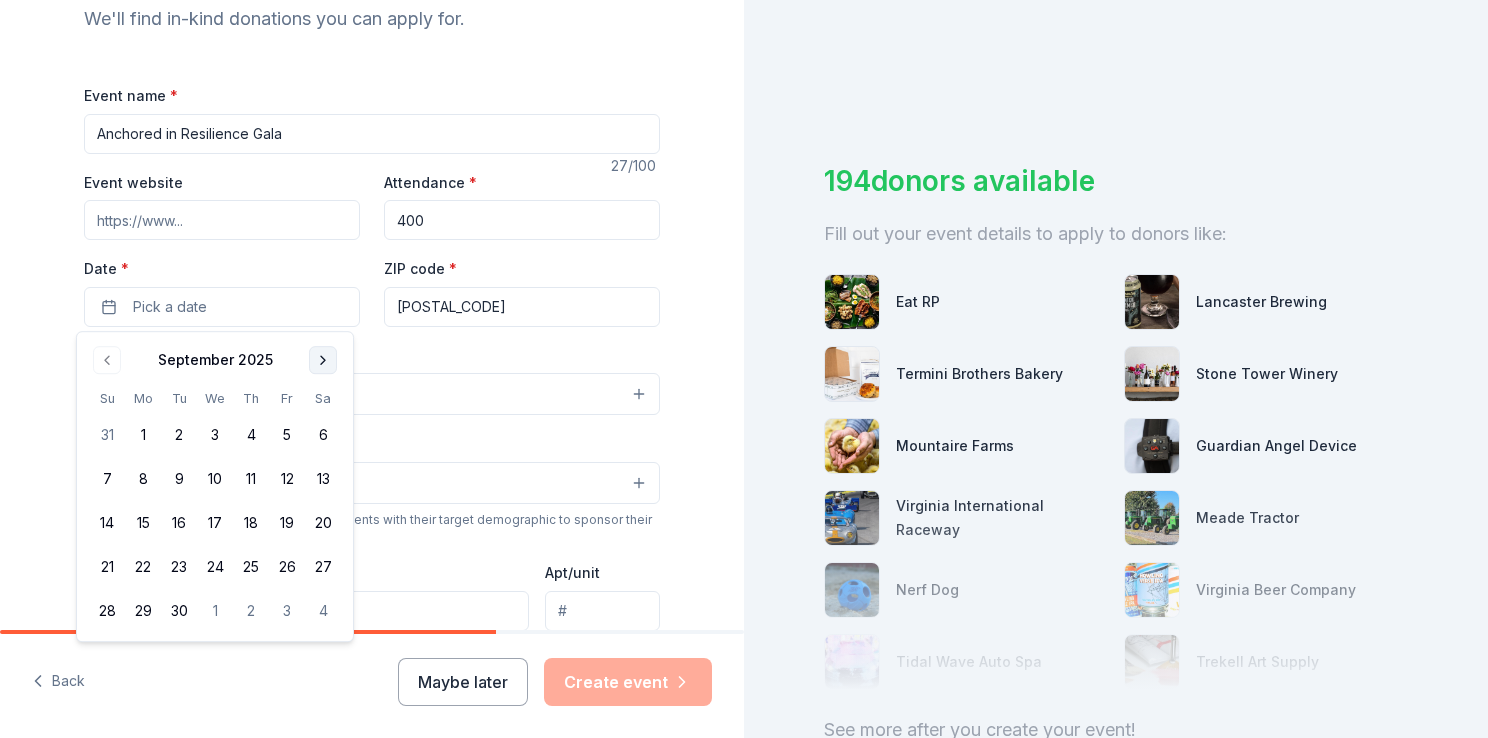 click at bounding box center (323, 360) 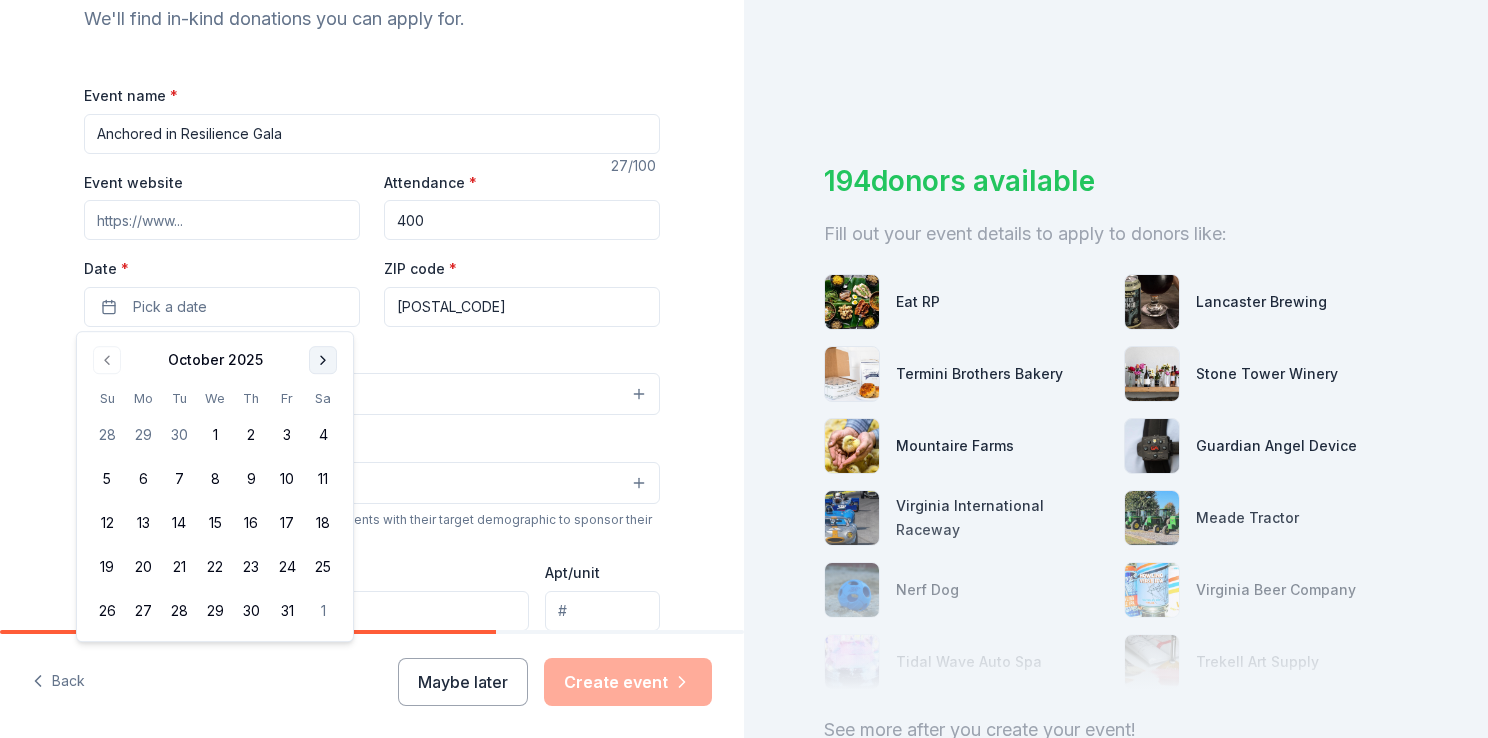 click at bounding box center [323, 360] 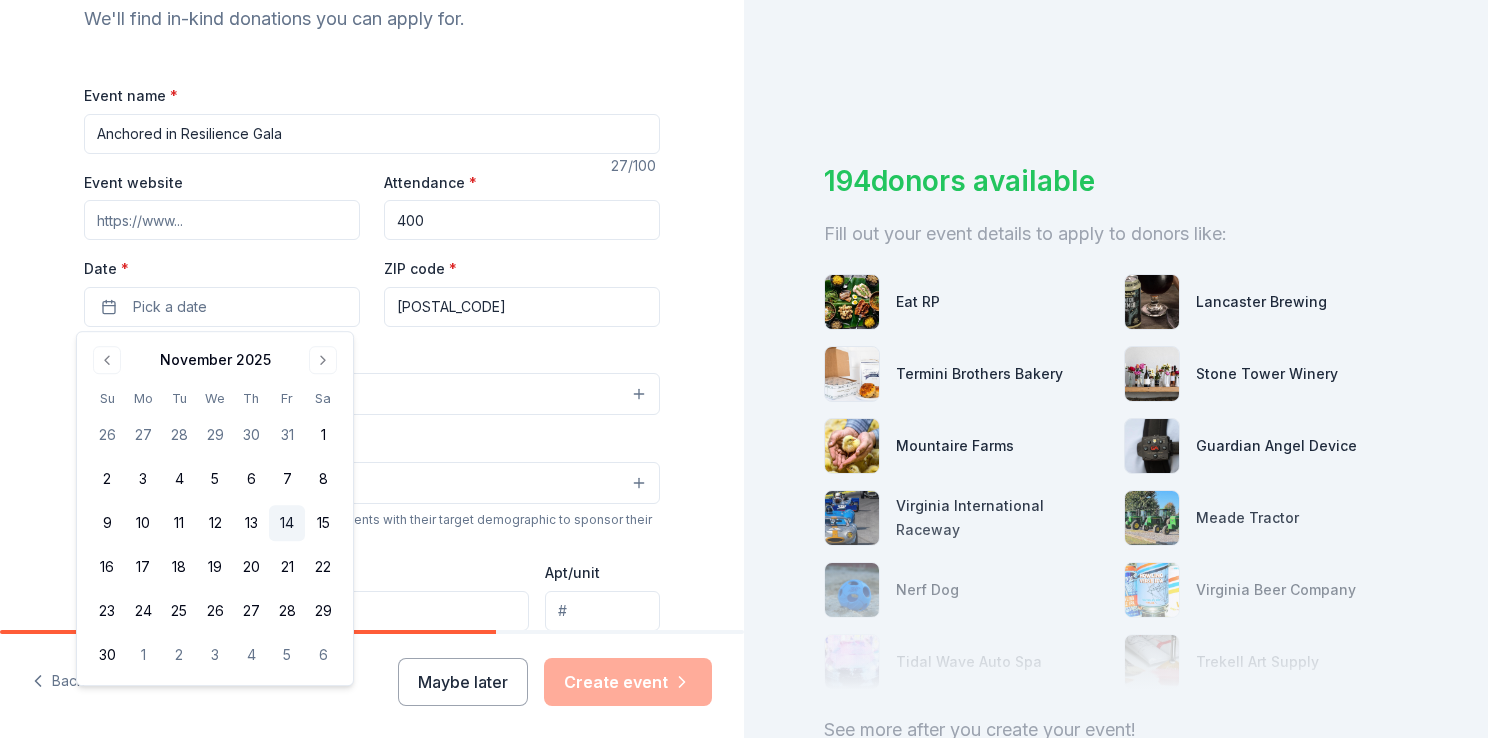 click on "14" at bounding box center [287, 523] 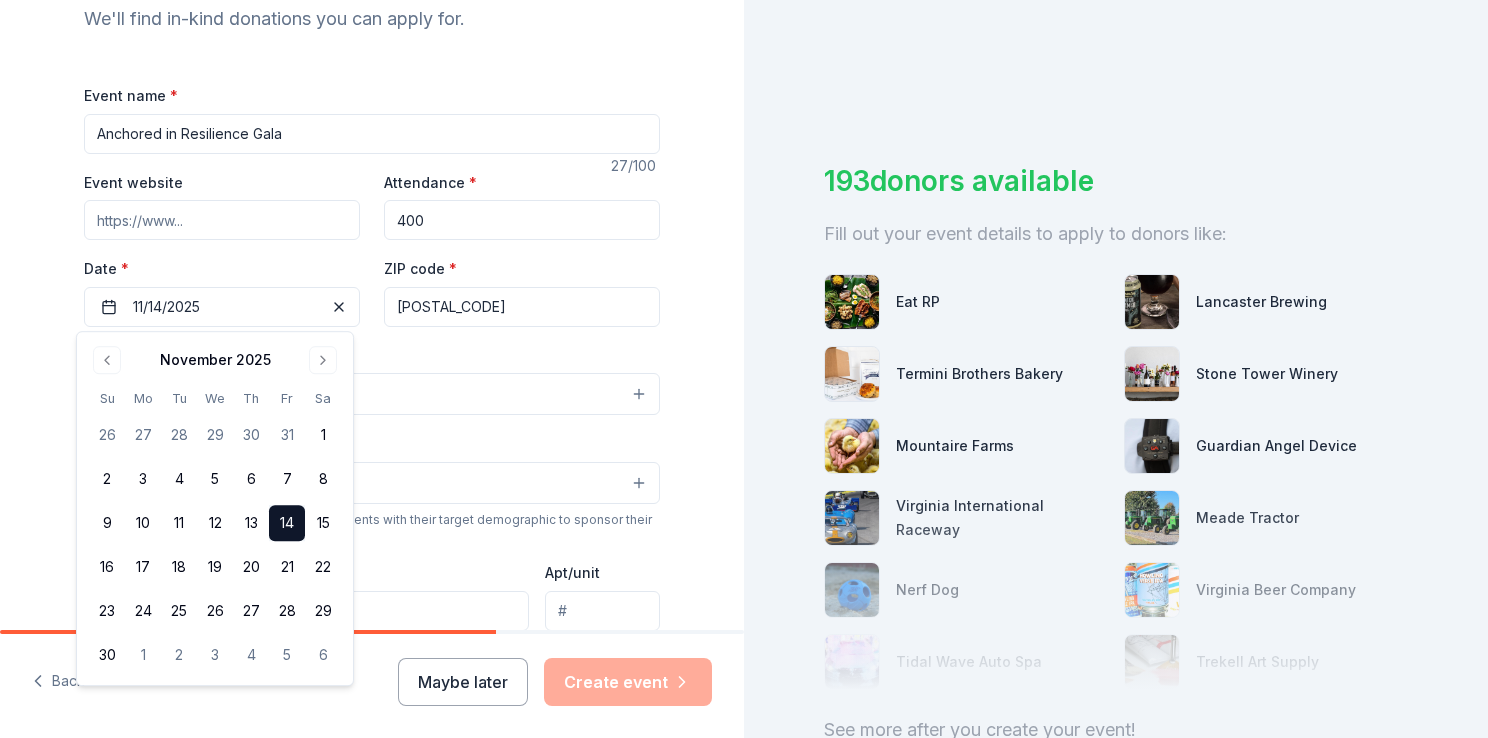 click on "ZIP code *" at bounding box center [420, 269] 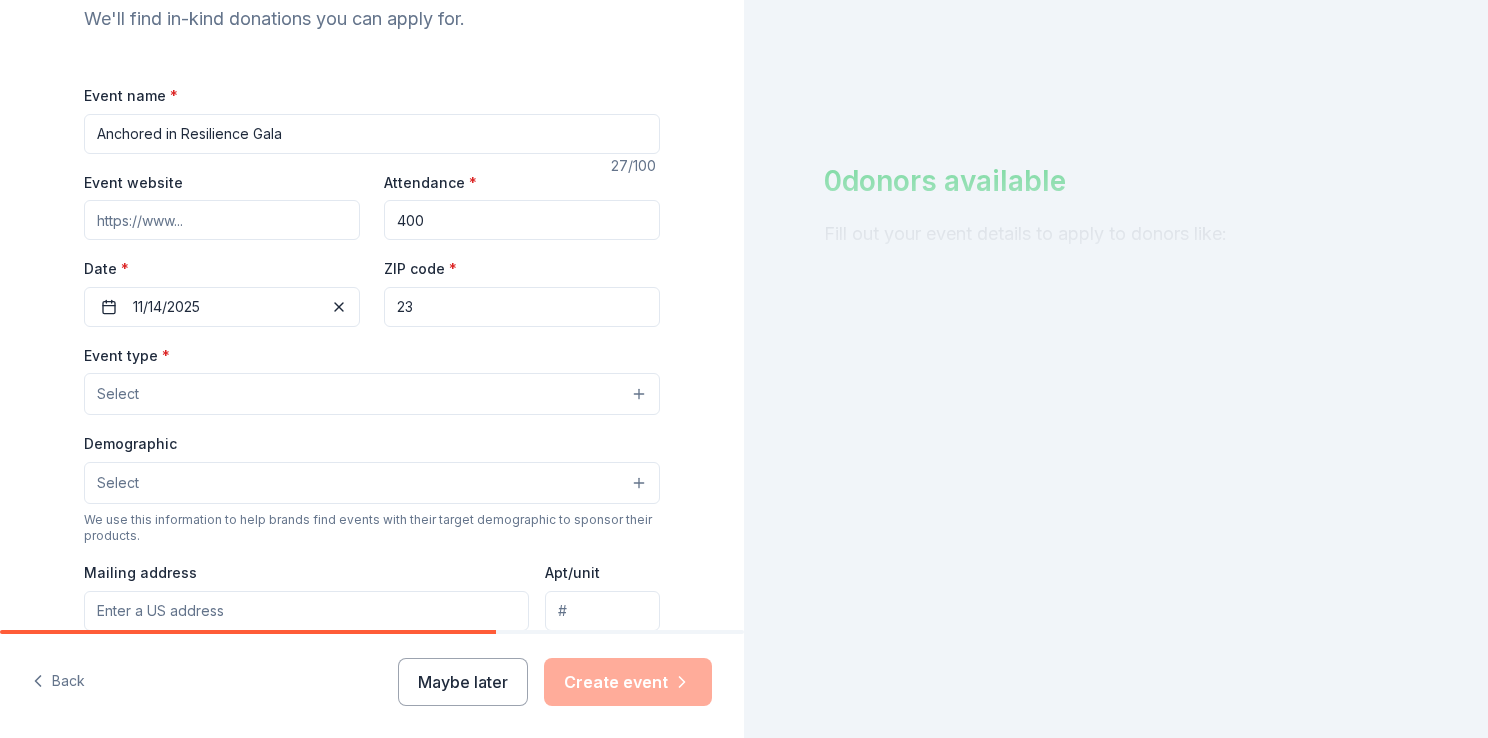 type on "2" 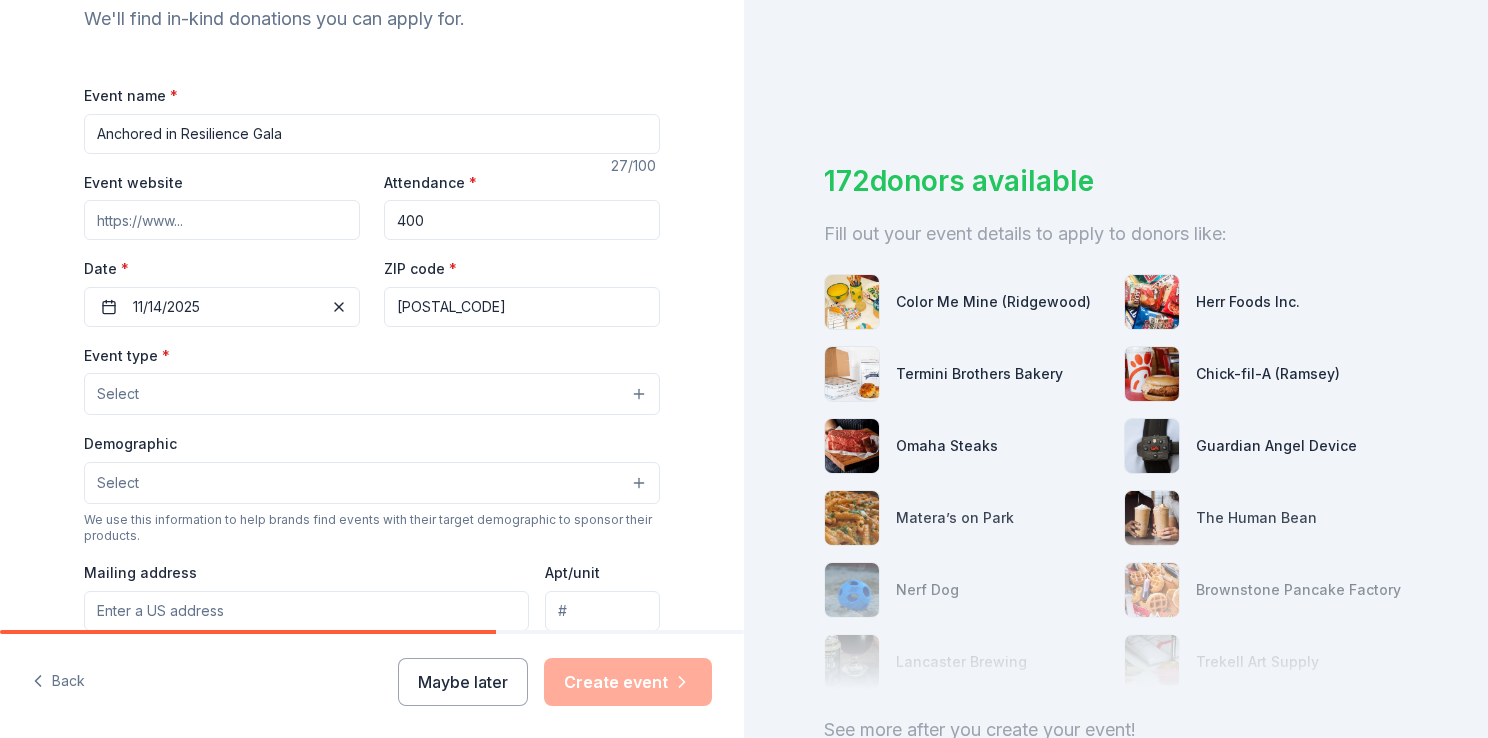 type on "[POSTAL_CODE]" 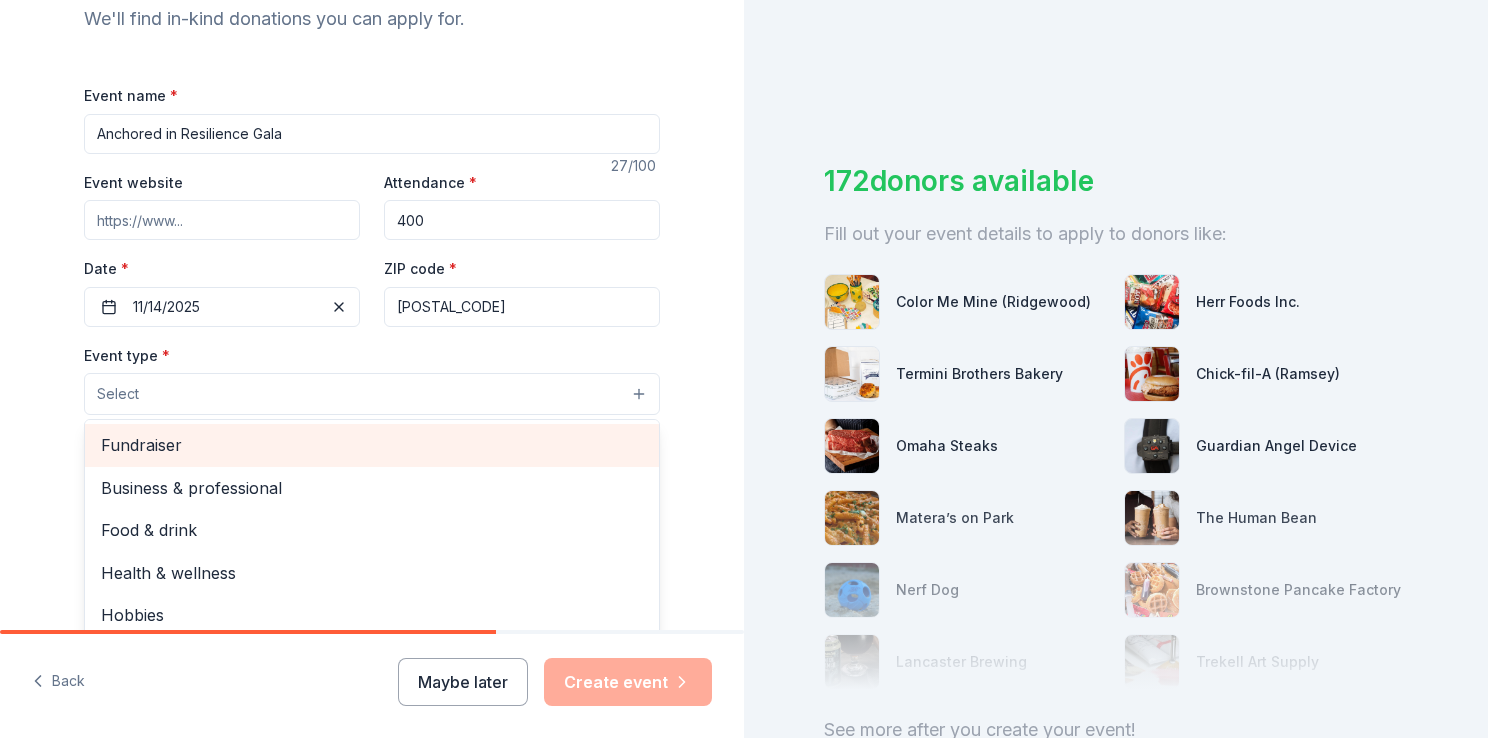 click on "Fundraiser" at bounding box center (372, 445) 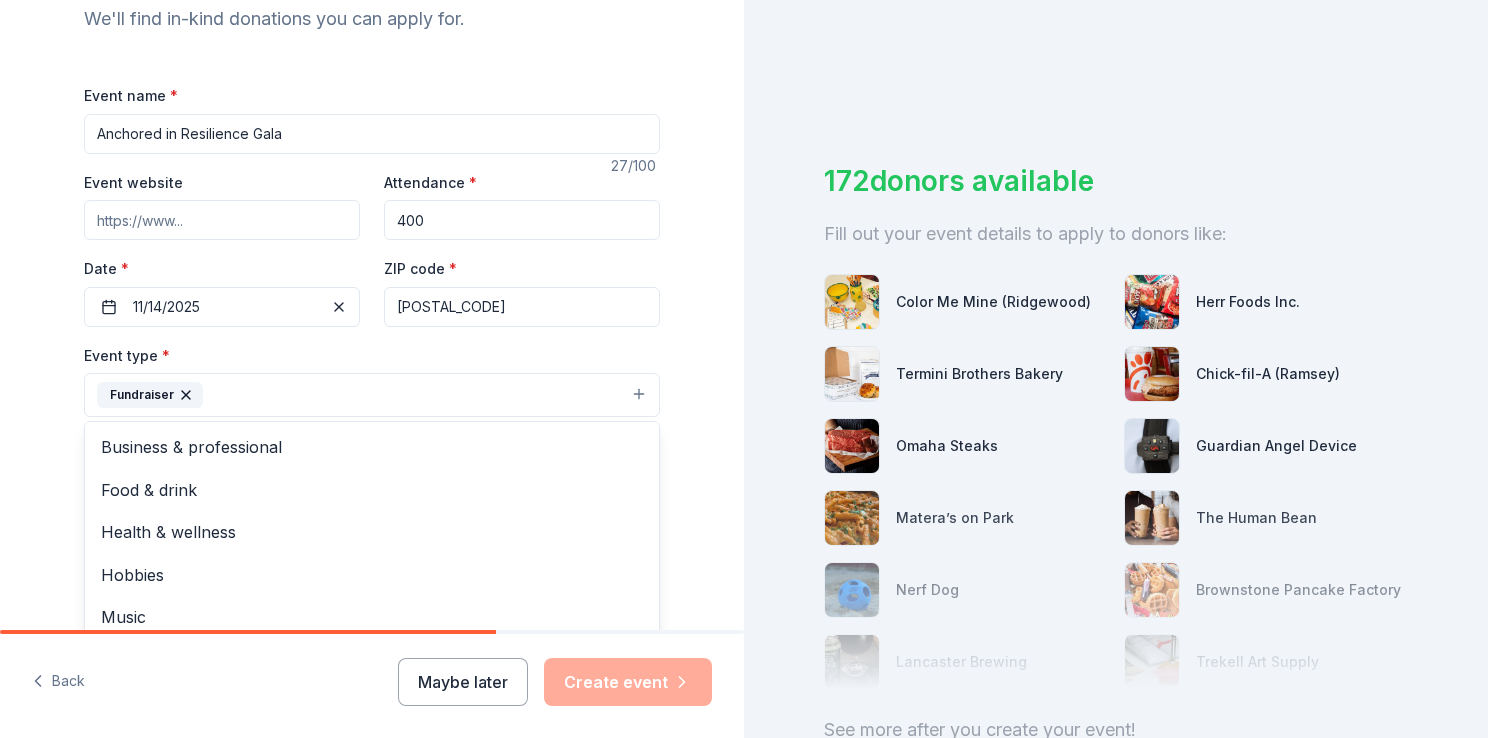 click on "Tell us about your event. We'll find in-kind donations you can apply for. Event name * Anchored in Resilience Gala 27 /100 Event website Attendance * 400 Date * 11/14/2025 ZIP code * [POSTAL_CODE] Event type * Fundraiser Business & professional Food & drink Health & wellness Hobbies Music Performing & visual arts Demographic Select We use this information to help brands find events with their target demographic to sponsor their products. Mailing address Apt/unit Description What are you looking for? * Auction & raffle Meals Snacks Desserts Alcohol Beverages Send me reminders Email me reminders of donor application deadlines Recurring event" at bounding box center (372, 438) 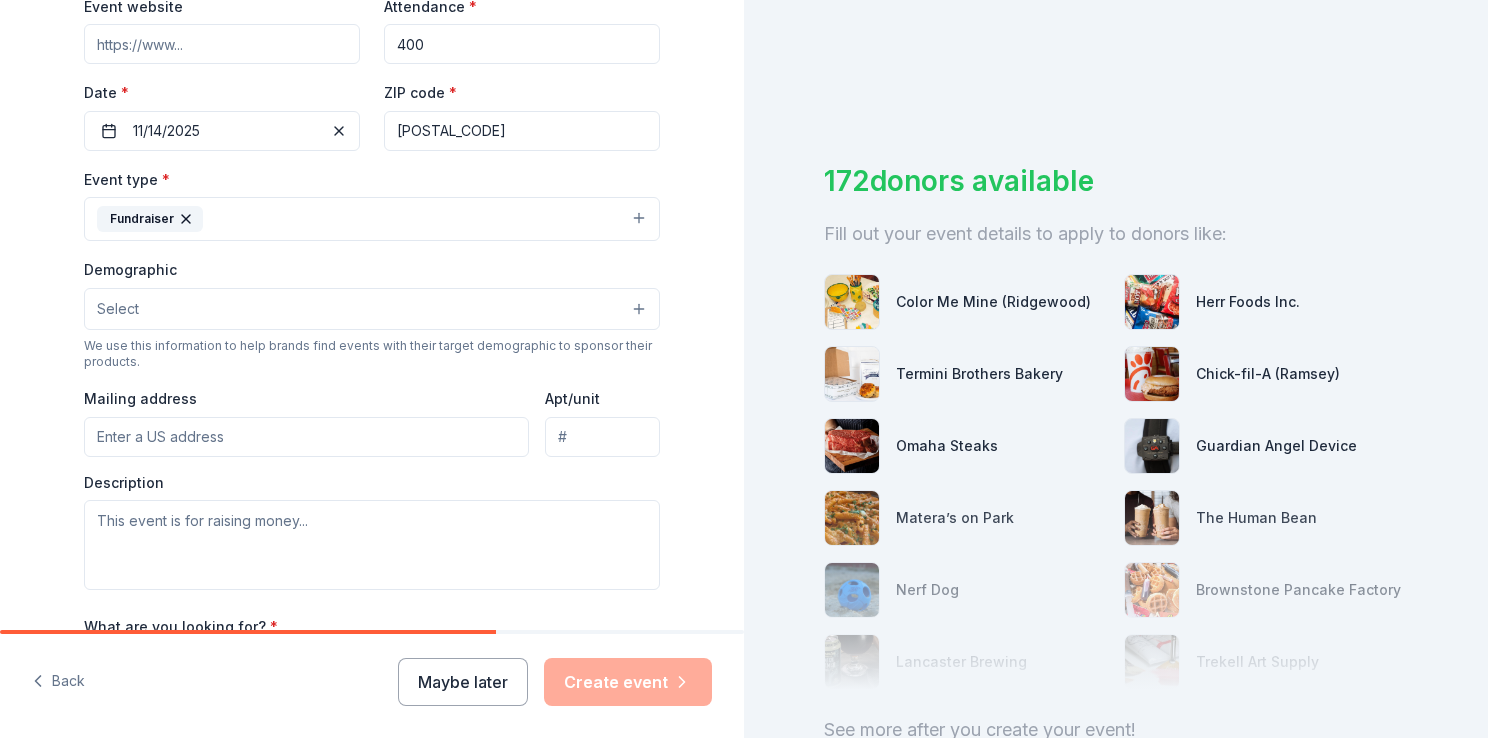 scroll, scrollTop: 410, scrollLeft: 0, axis: vertical 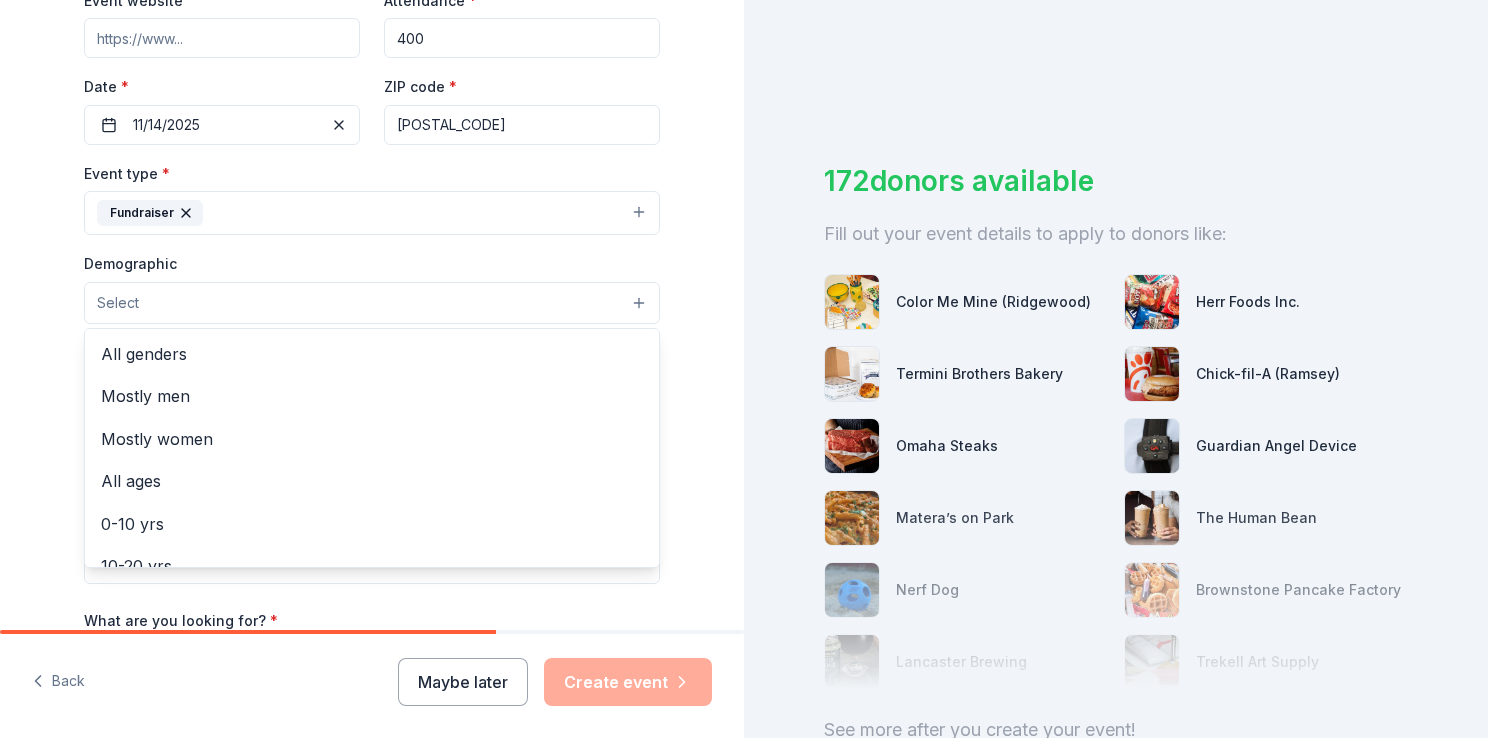 click on "Select" at bounding box center (372, 303) 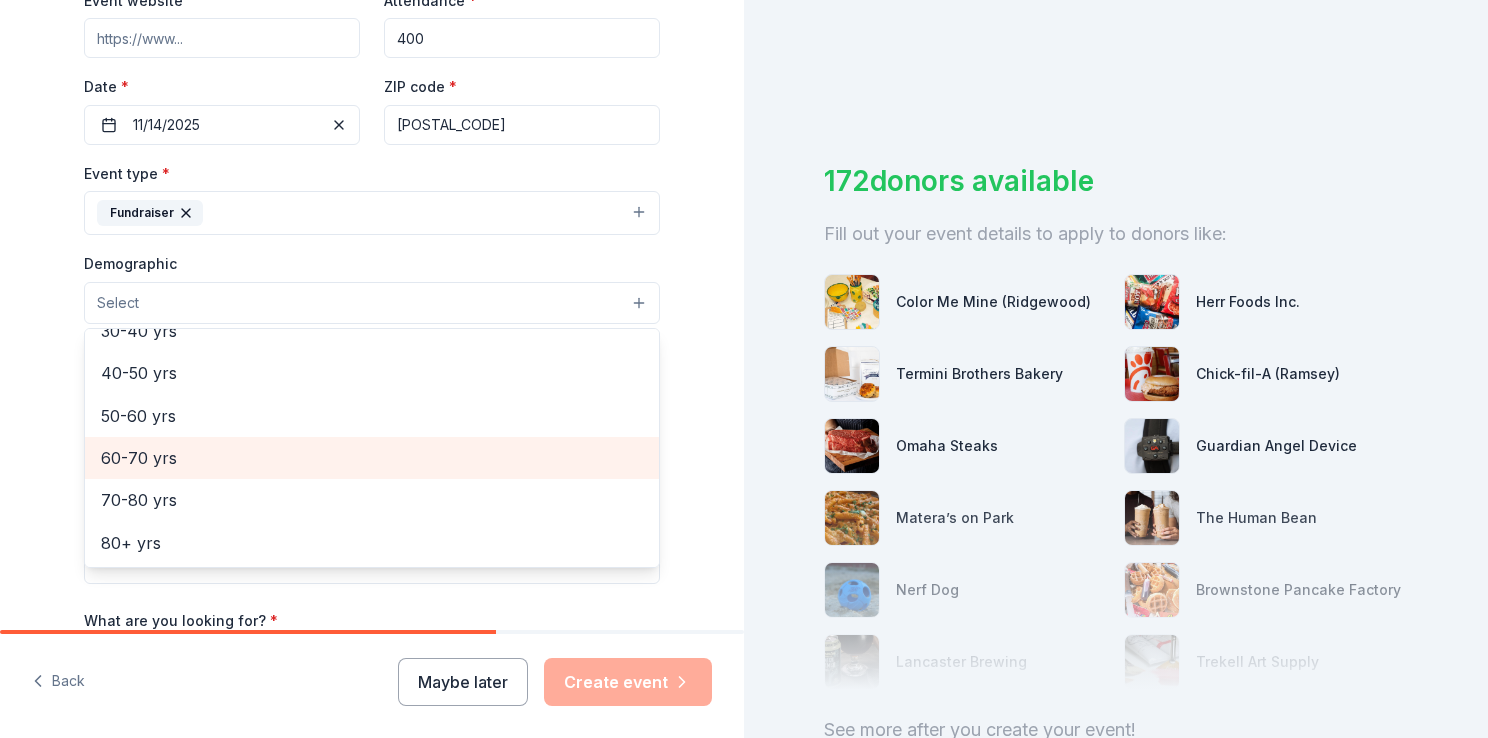scroll, scrollTop: 0, scrollLeft: 0, axis: both 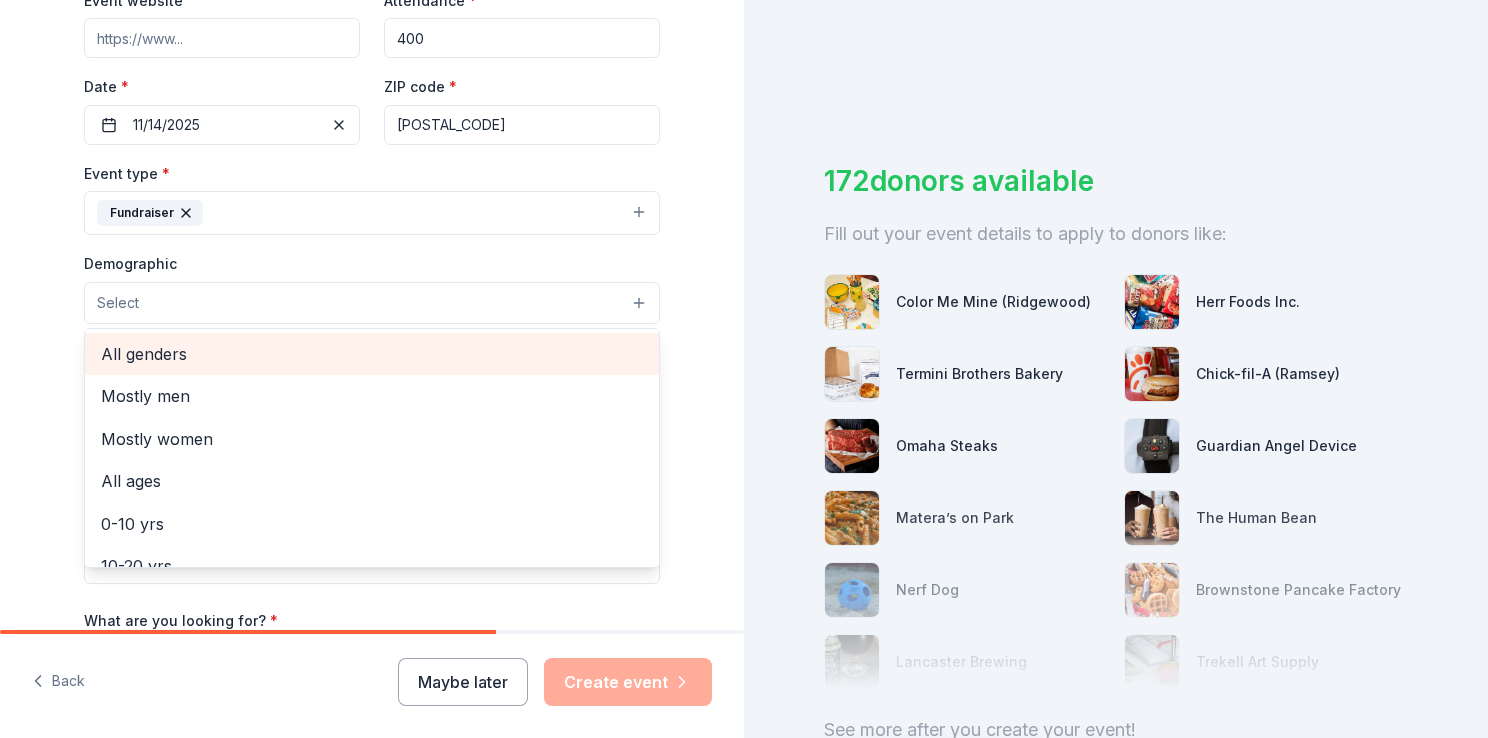 click on "All genders" at bounding box center (372, 354) 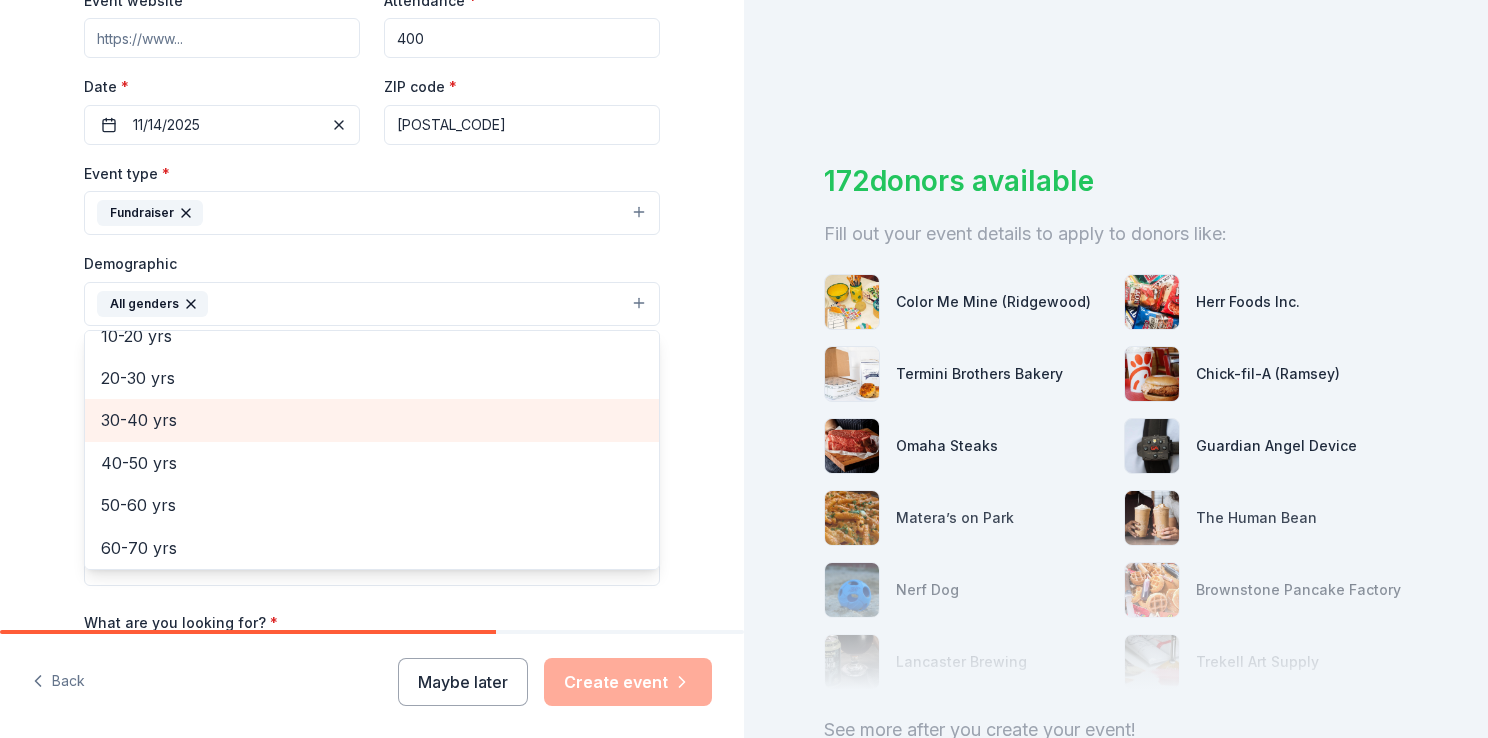 scroll, scrollTop: 191, scrollLeft: 0, axis: vertical 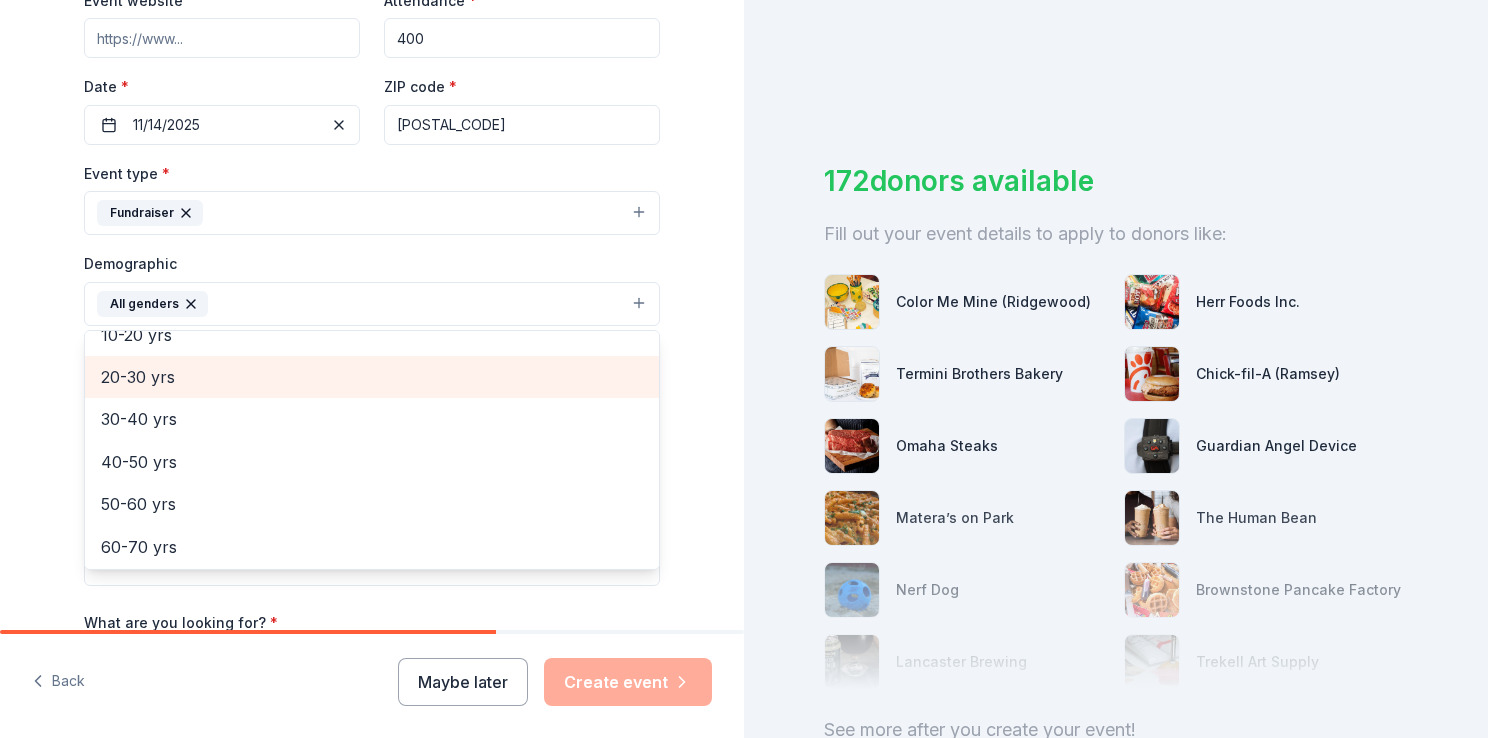 click on "20-30 yrs" at bounding box center (372, 377) 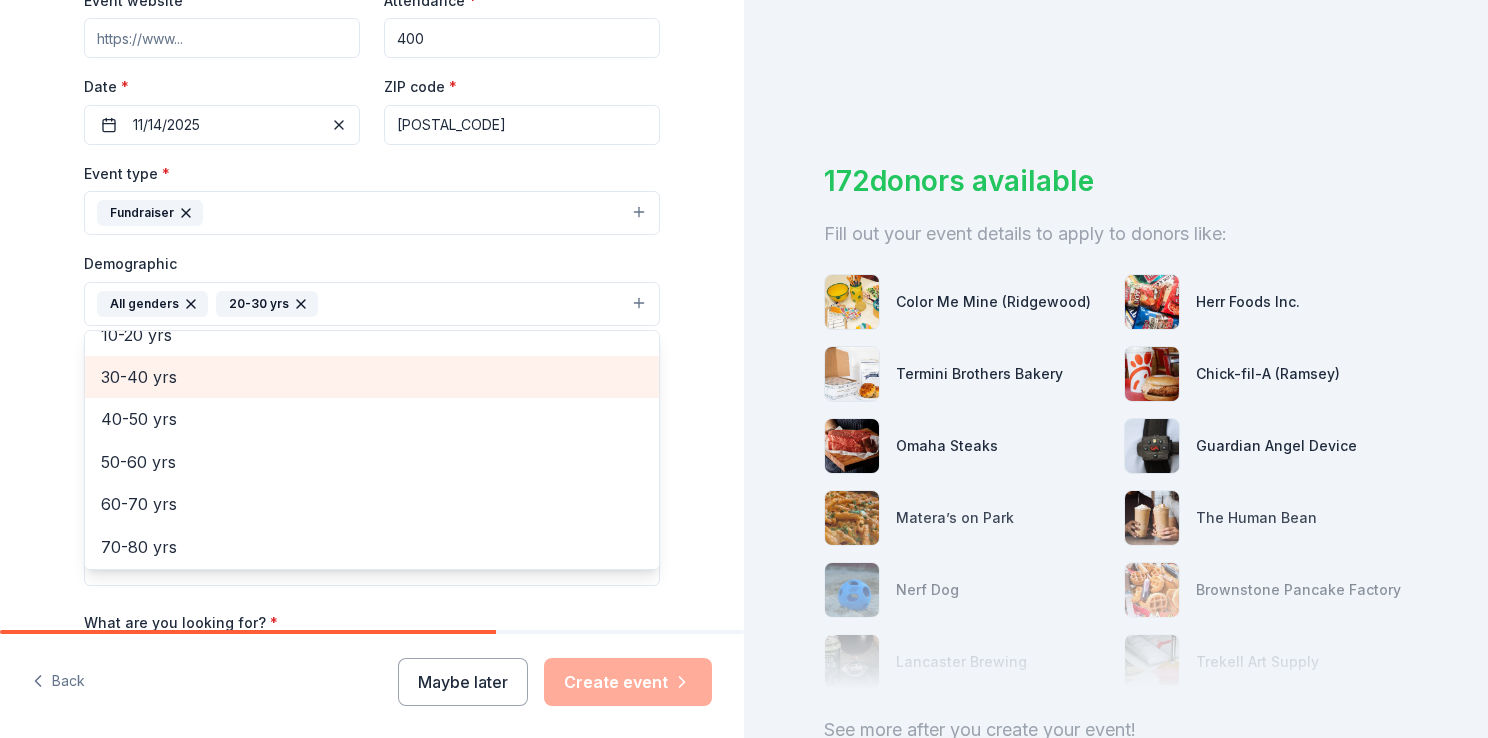 click on "30-40 yrs" at bounding box center (372, 377) 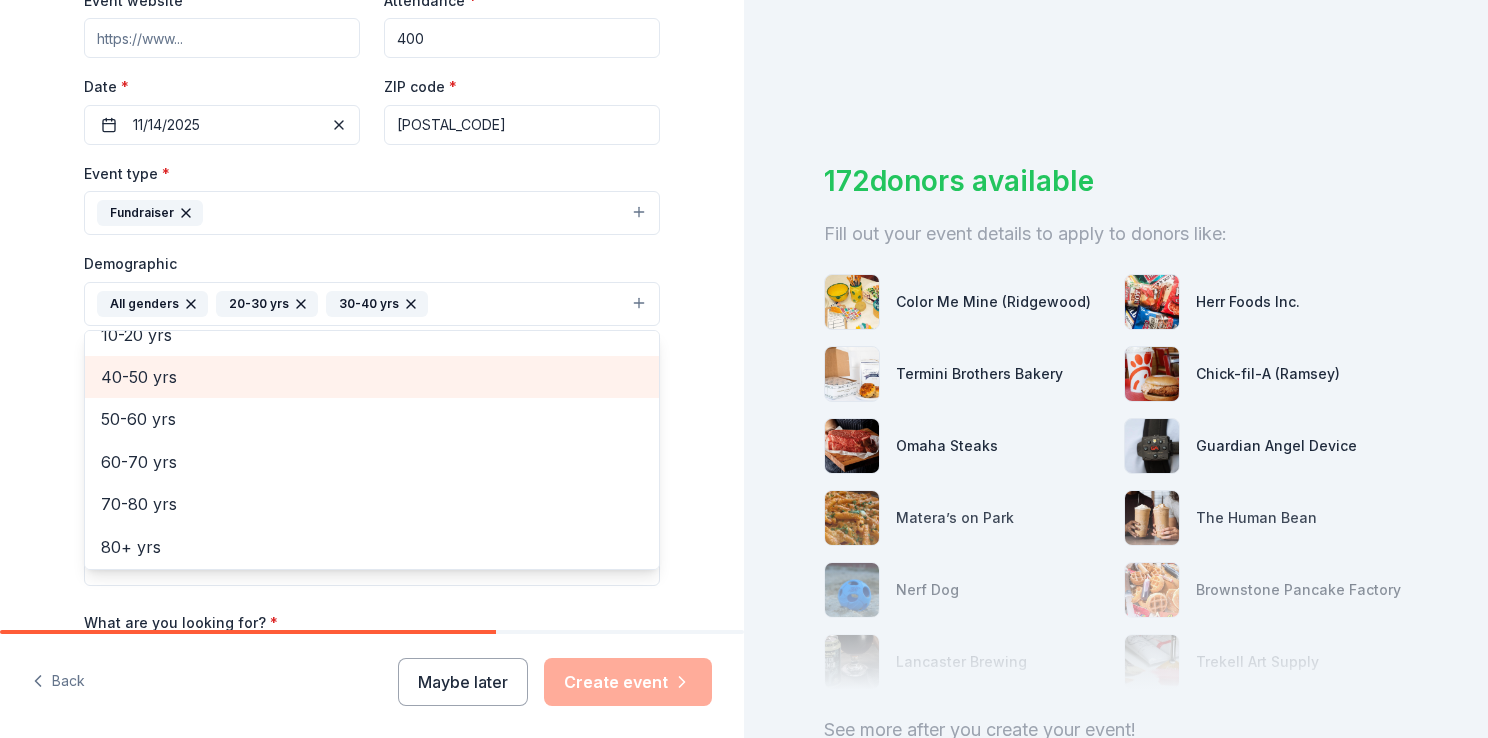 click on "40-50 yrs" at bounding box center (372, 377) 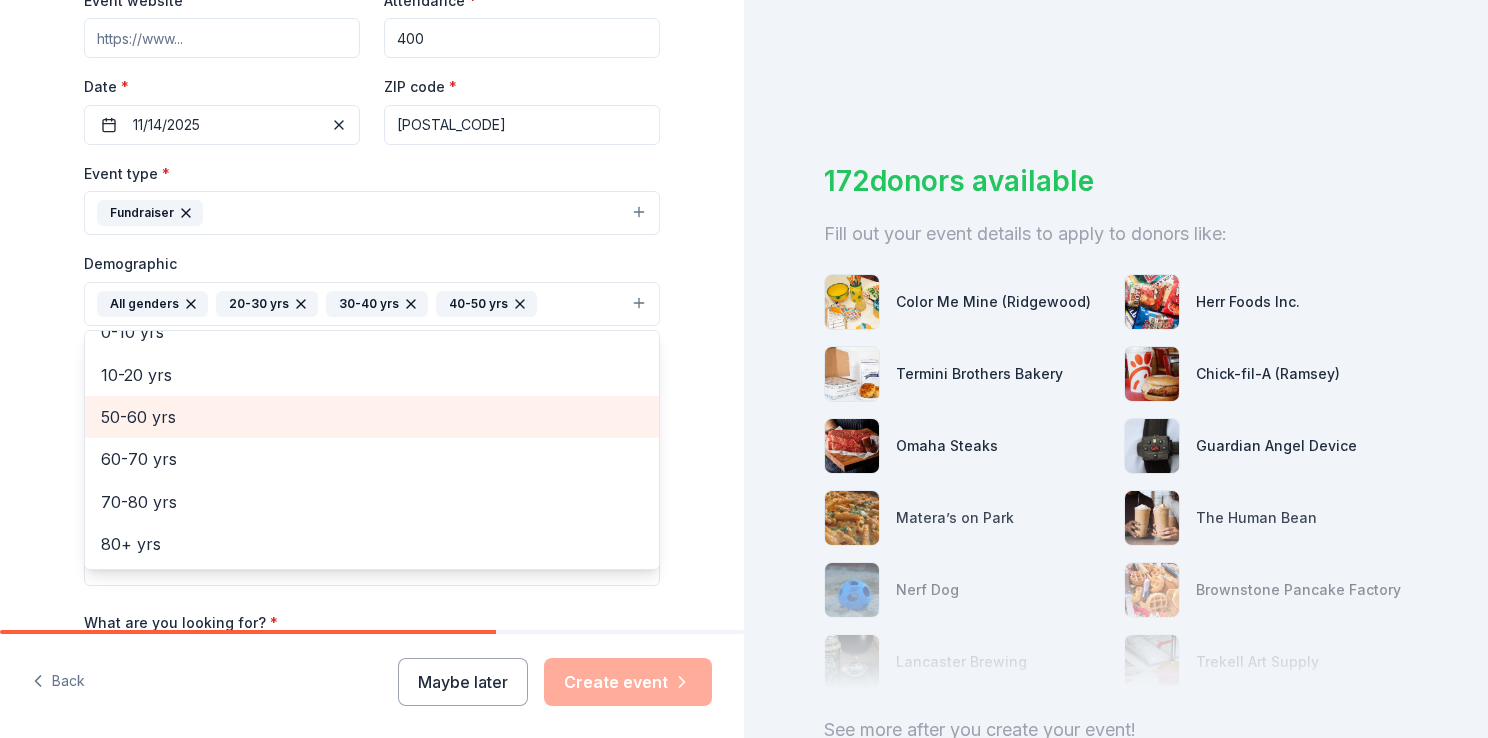click on "50-60 yrs" at bounding box center [372, 417] 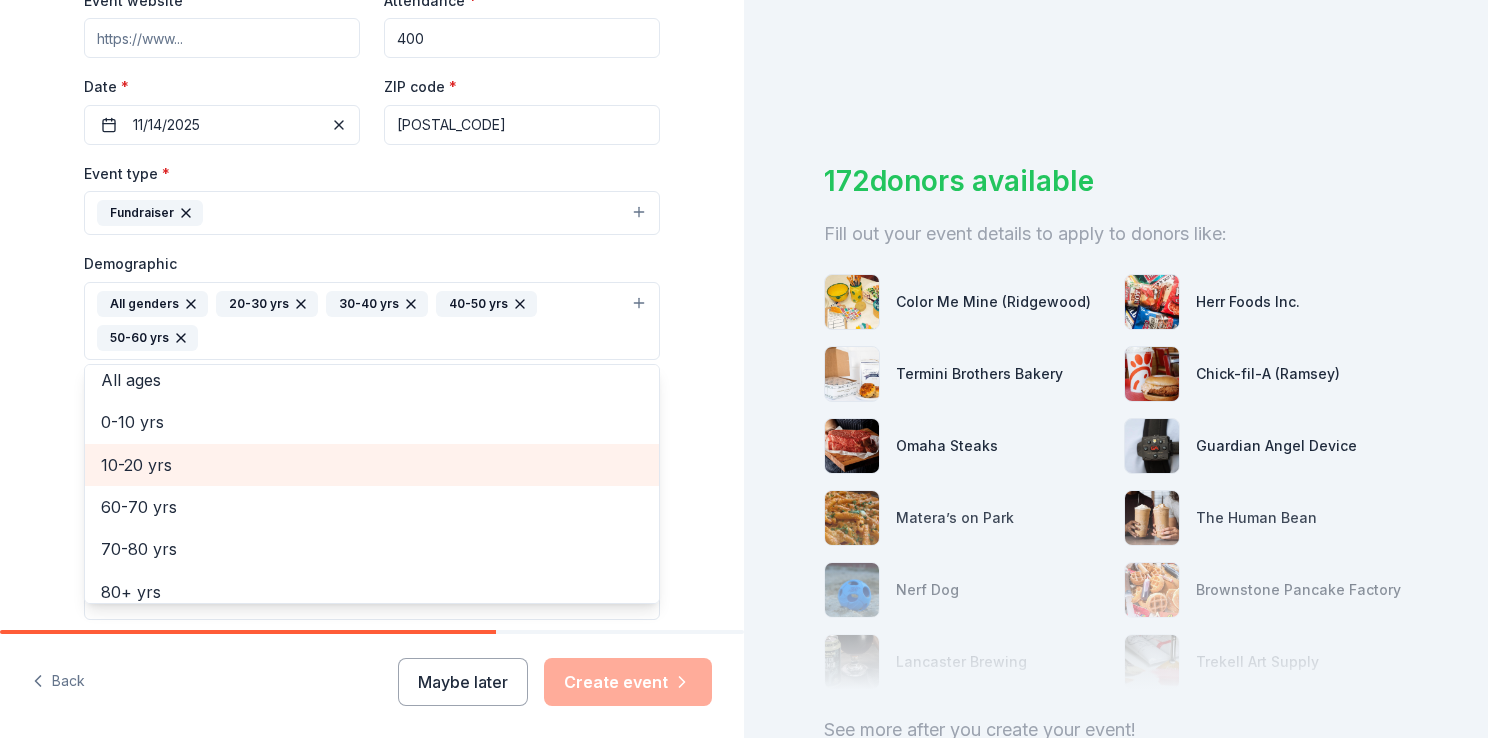 scroll, scrollTop: 0, scrollLeft: 0, axis: both 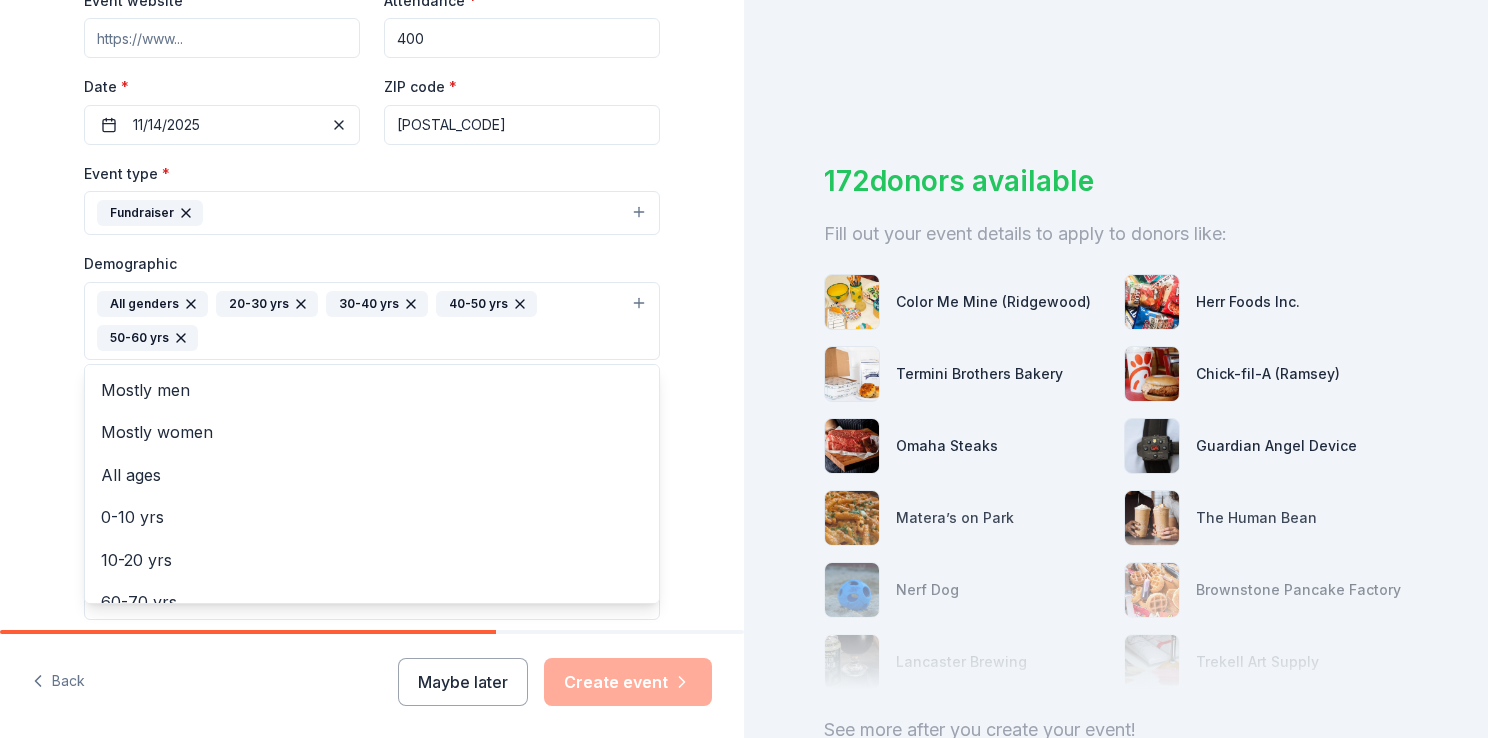 click on "Tell us about your event. We'll find in-kind donations you can apply for. Event name * Anchored in Resilience Gala 27 /100 Event website Attendance * 400 Date * 11/14/2025 ZIP code * [POSTAL_CODE] Event type * Fundraiser Demographic All genders 20-30 yrs 30-40 yrs 40-50 yrs 50-60 yrs Mostly men Mostly women All ages 0-10 yrs 10-20 yrs 60-70 yrs 70-80 yrs 80+ yrs We use this information to help brands find events with their target demographic to sponsor their products. Mailing address Apt/unit Description What are you looking for? * Auction & raffle Meals Snacks Desserts Alcohol Beverages Send me reminders Email me reminders of donor application deadlines Recurring event" at bounding box center [372, 274] 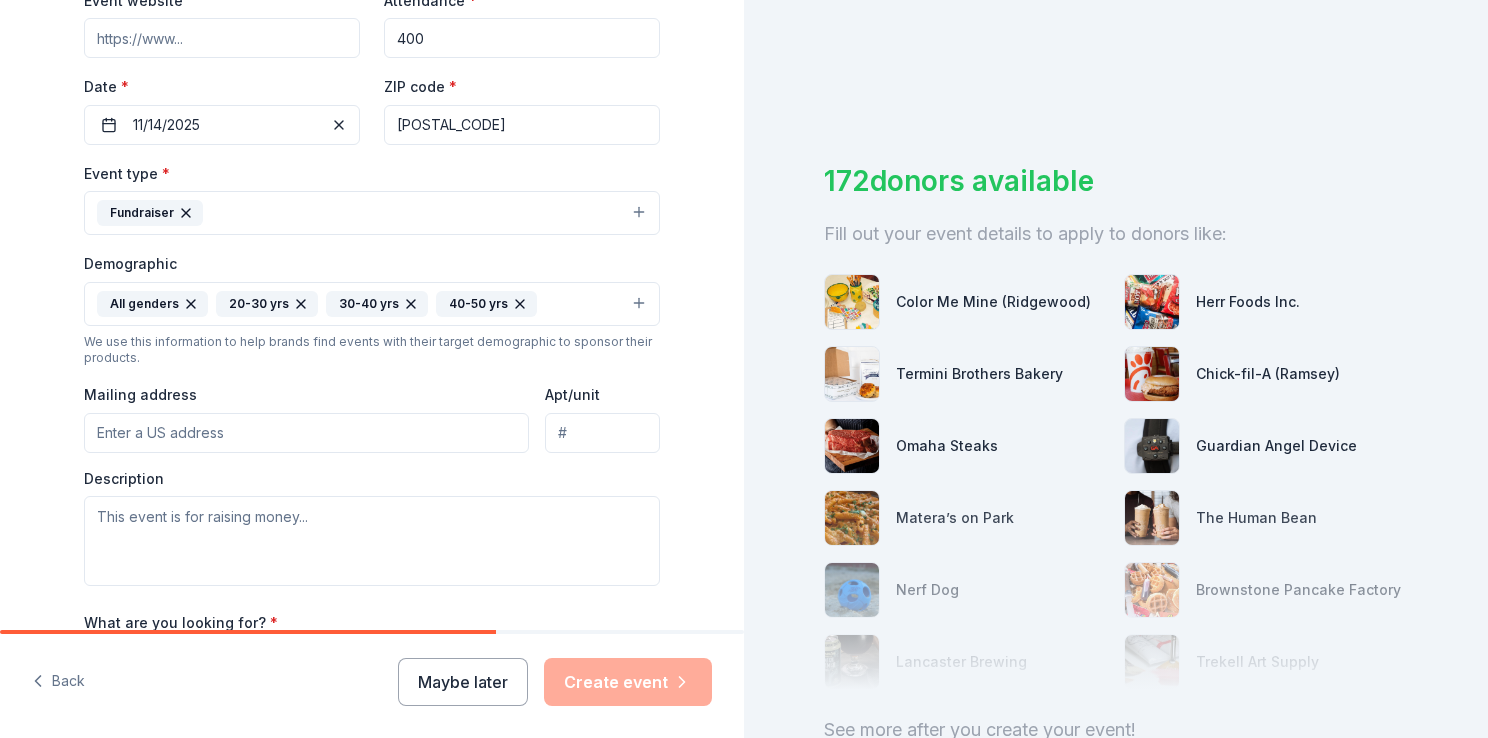 click 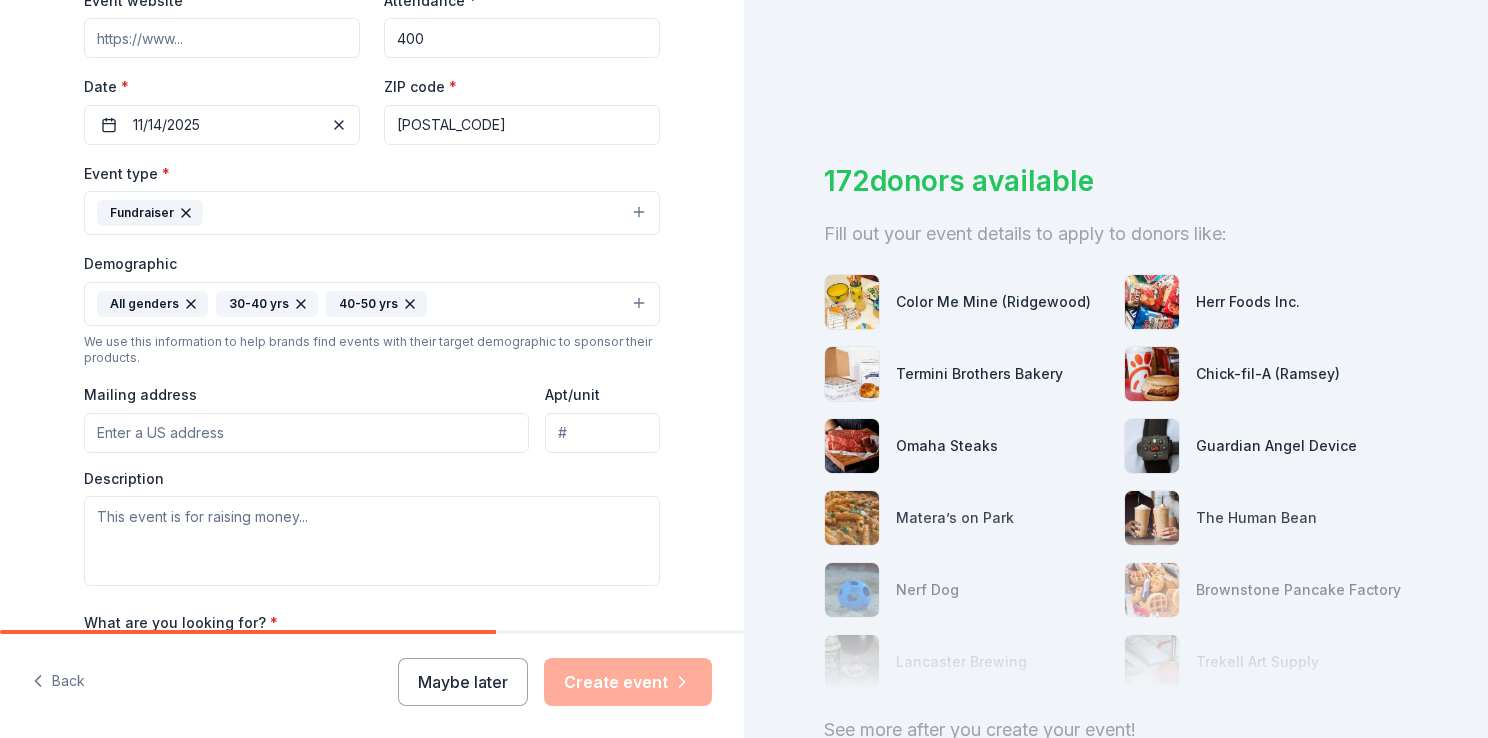 click 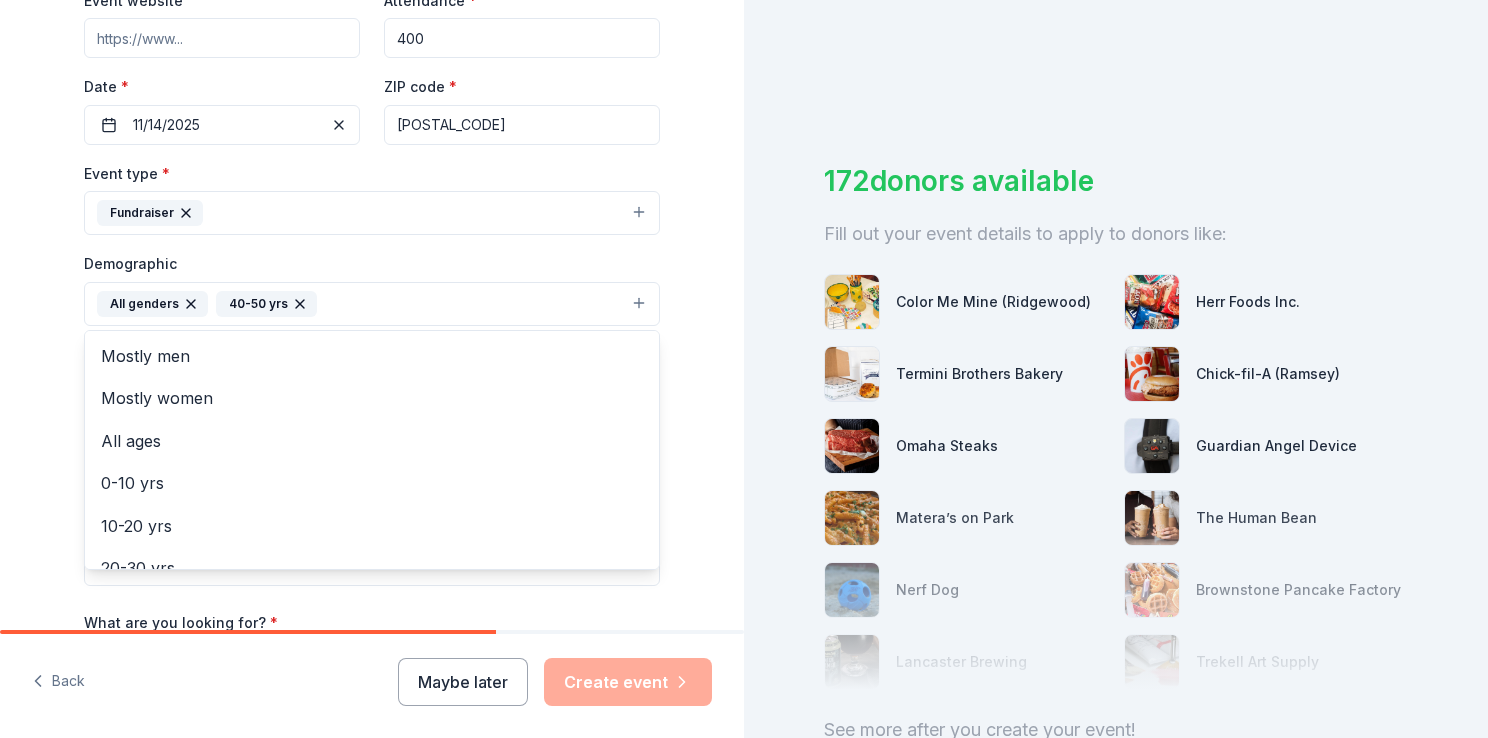 click 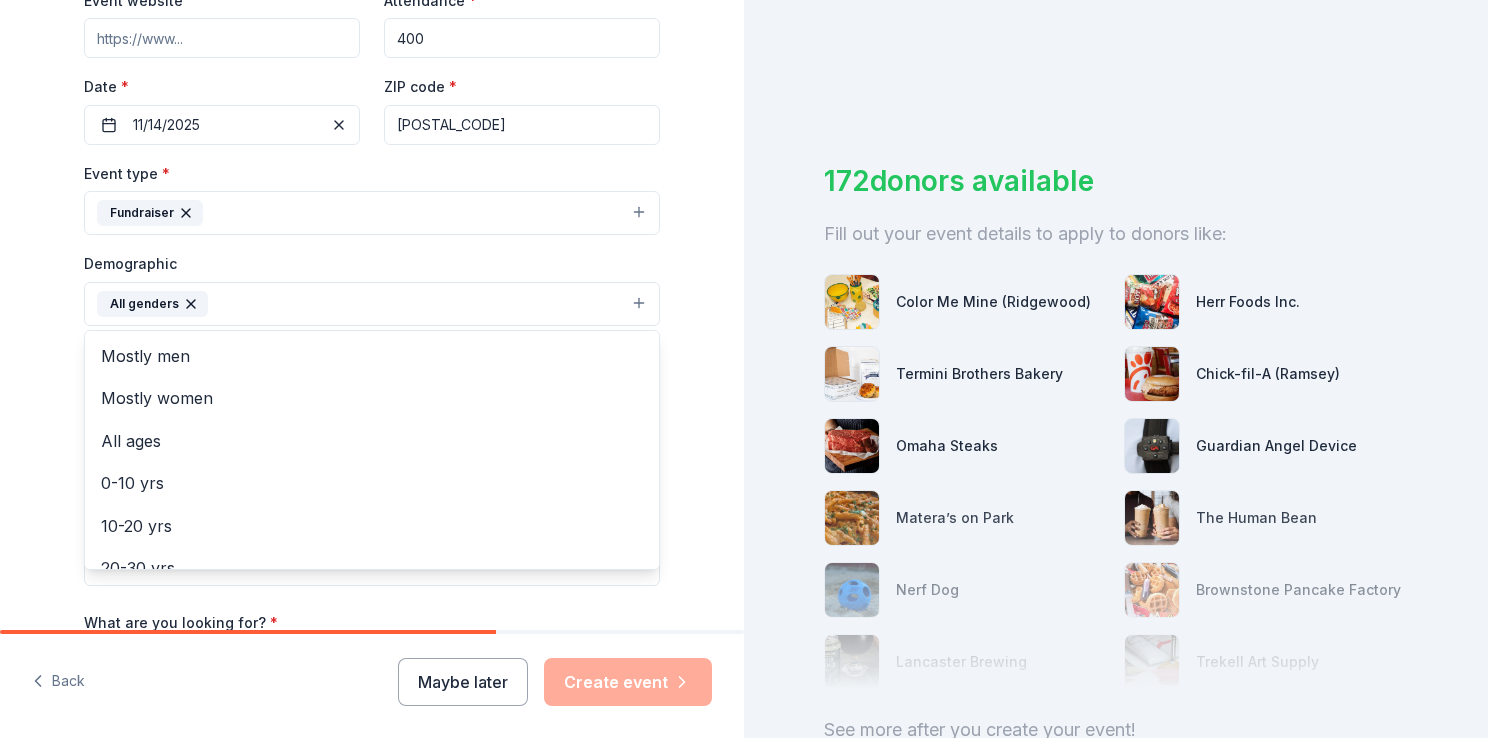 click on "All genders" at bounding box center [372, 304] 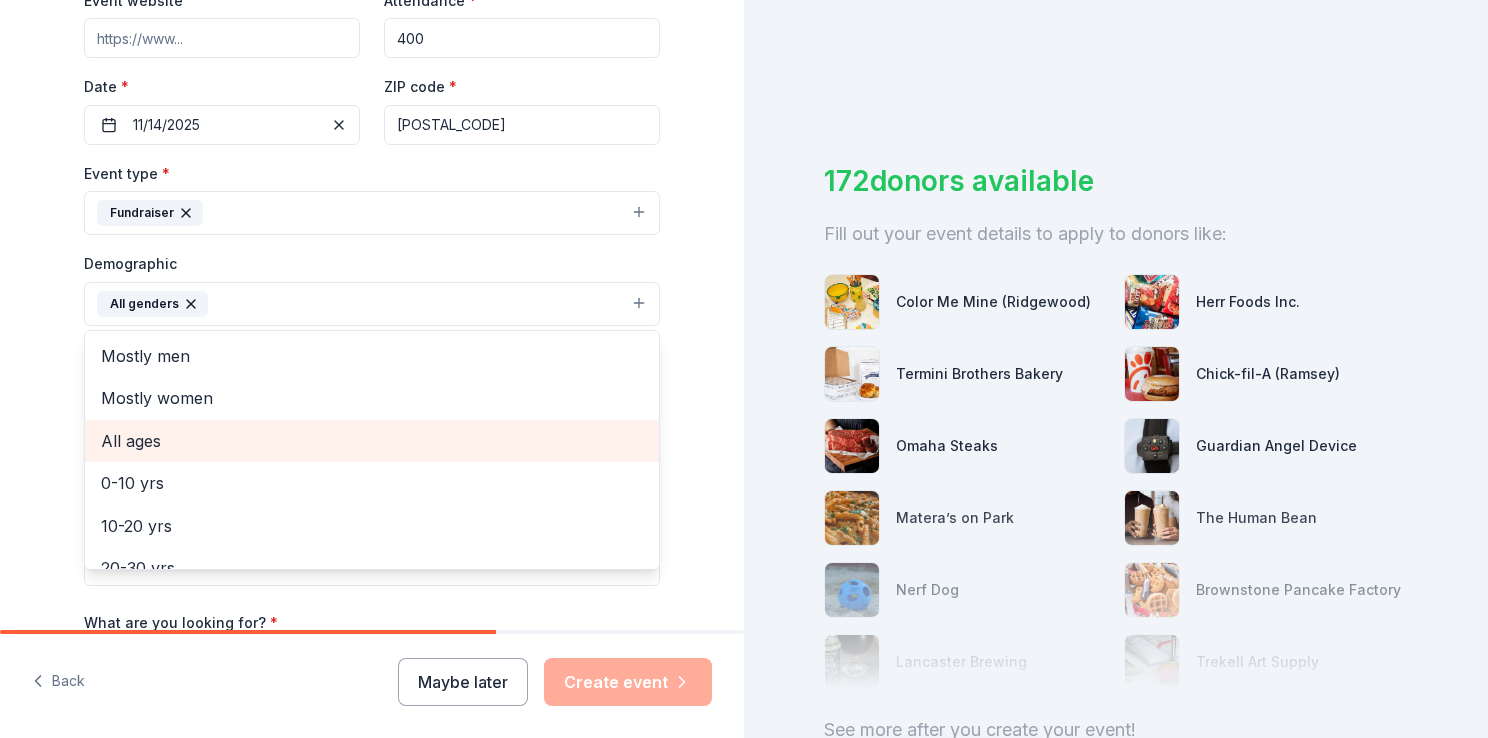 click on "All ages" at bounding box center [372, 441] 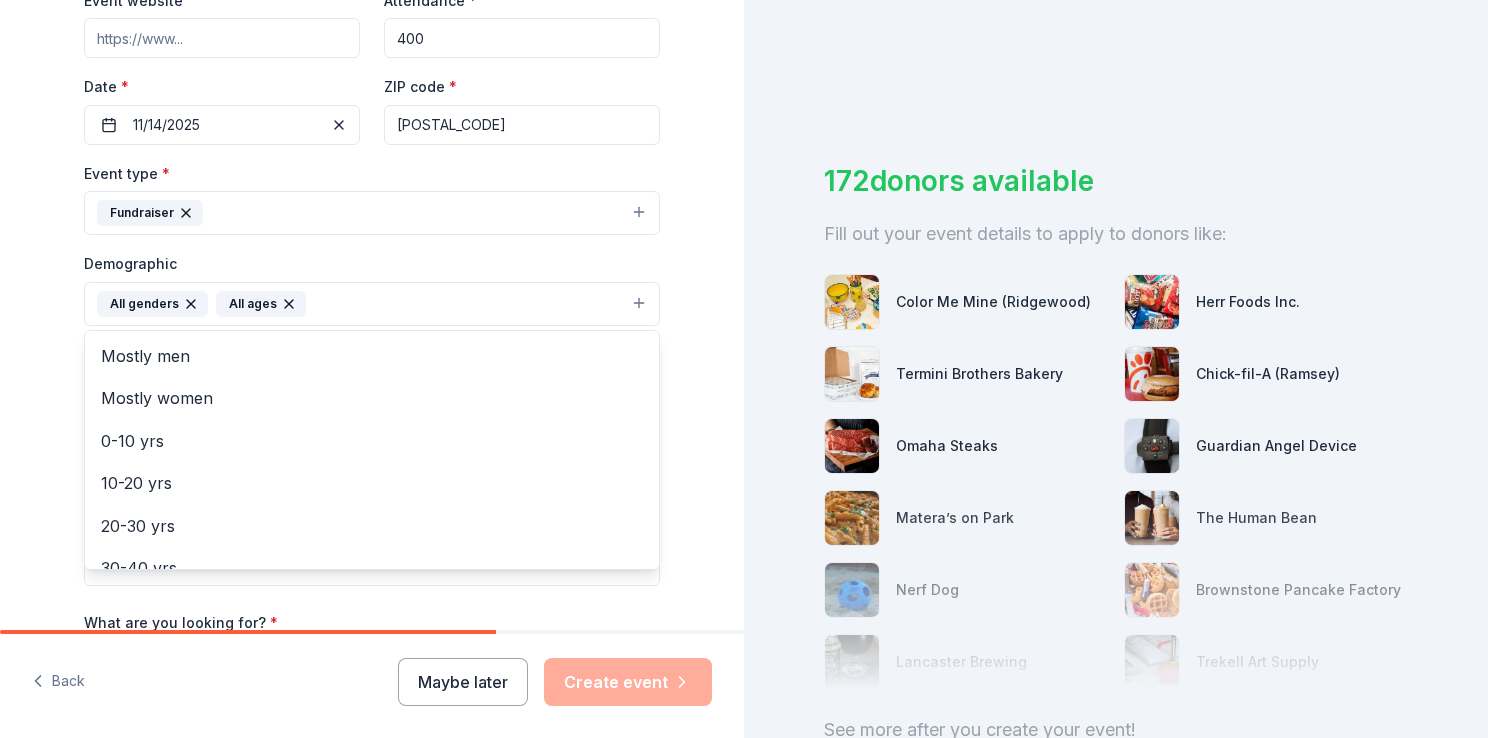 click on "Tell us about your event. We'll find in-kind donations you can apply for. Event name * Anchored in Resilience Gala 27 /100 Event website Attendance * 400 Date * 11/14/2025 ZIP code * [POSTAL_CODE] Event type * Fundraiser Demographic All genders All ages Mostly men Mostly women 0-10 yrs 10-20 yrs 20-30 yrs 30-40 yrs 40-50 yrs 50-60 yrs 60-70 yrs 70-80 yrs 80+ yrs We use this information to help brands find events with their target demographic to sponsor their products. Mailing address Apt/unit Description What are you looking for? * Auction & raffle Meals Snacks Desserts Alcohol Beverages Send me reminders Email me reminders of donor application deadlines Recurring event" at bounding box center (372, 257) 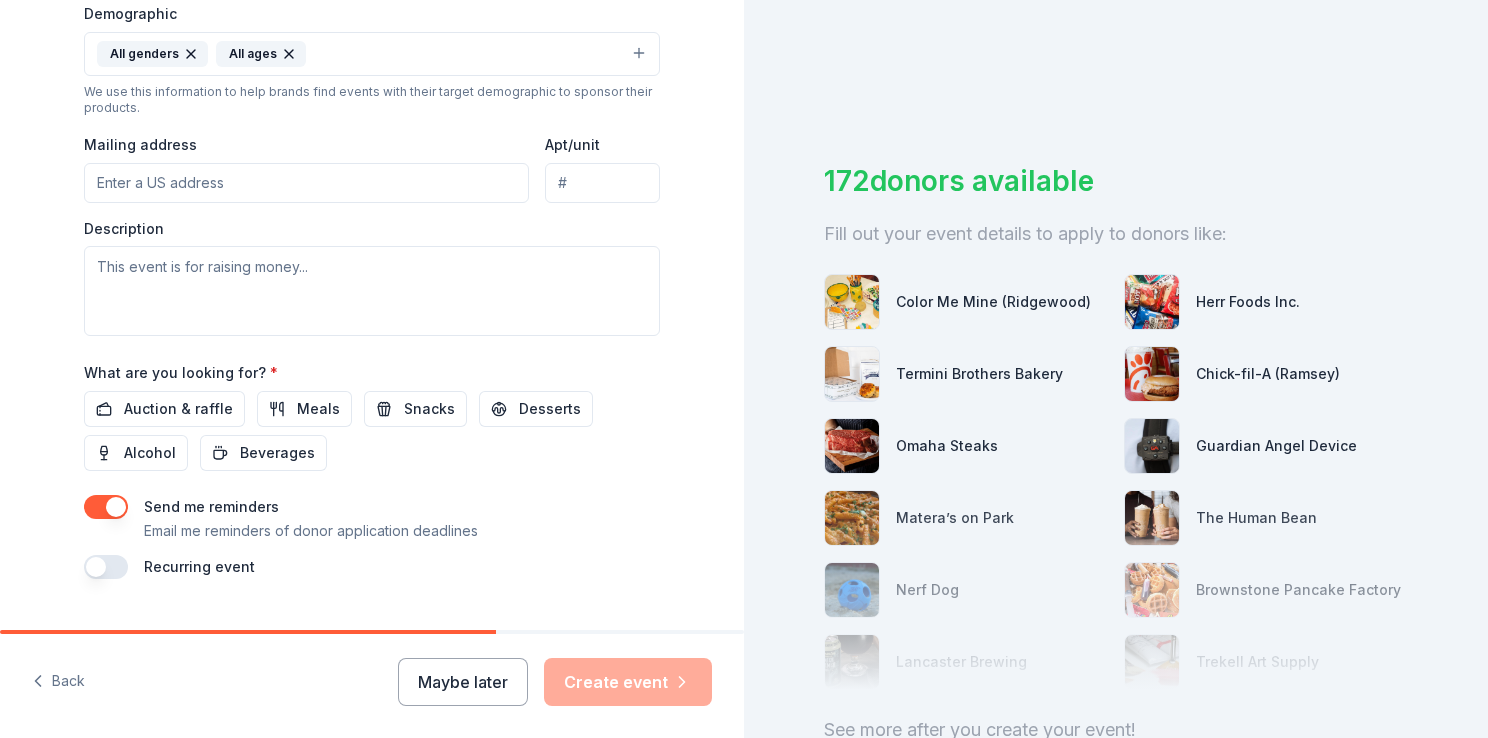scroll, scrollTop: 699, scrollLeft: 0, axis: vertical 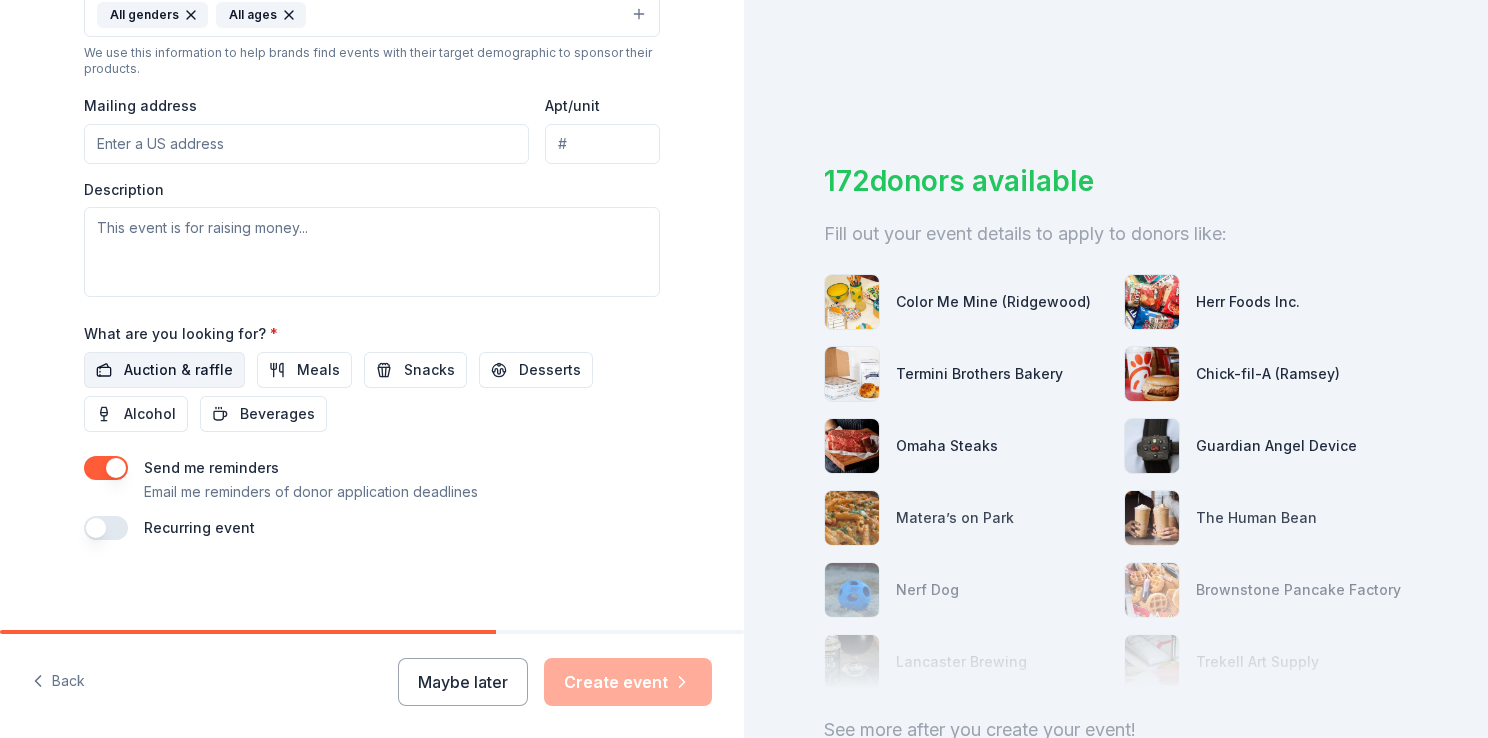 click on "Auction & raffle" at bounding box center [178, 370] 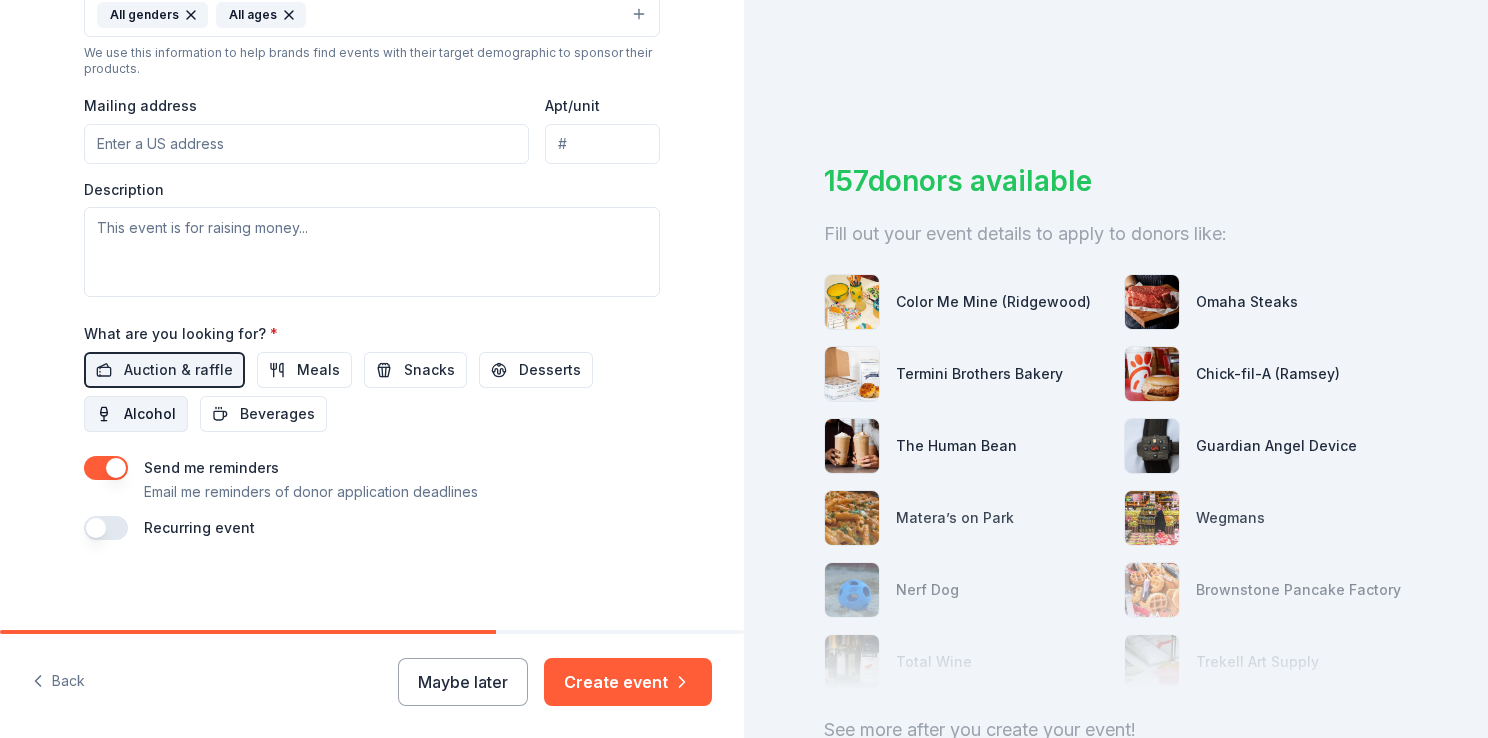 click on "Alcohol" at bounding box center [150, 414] 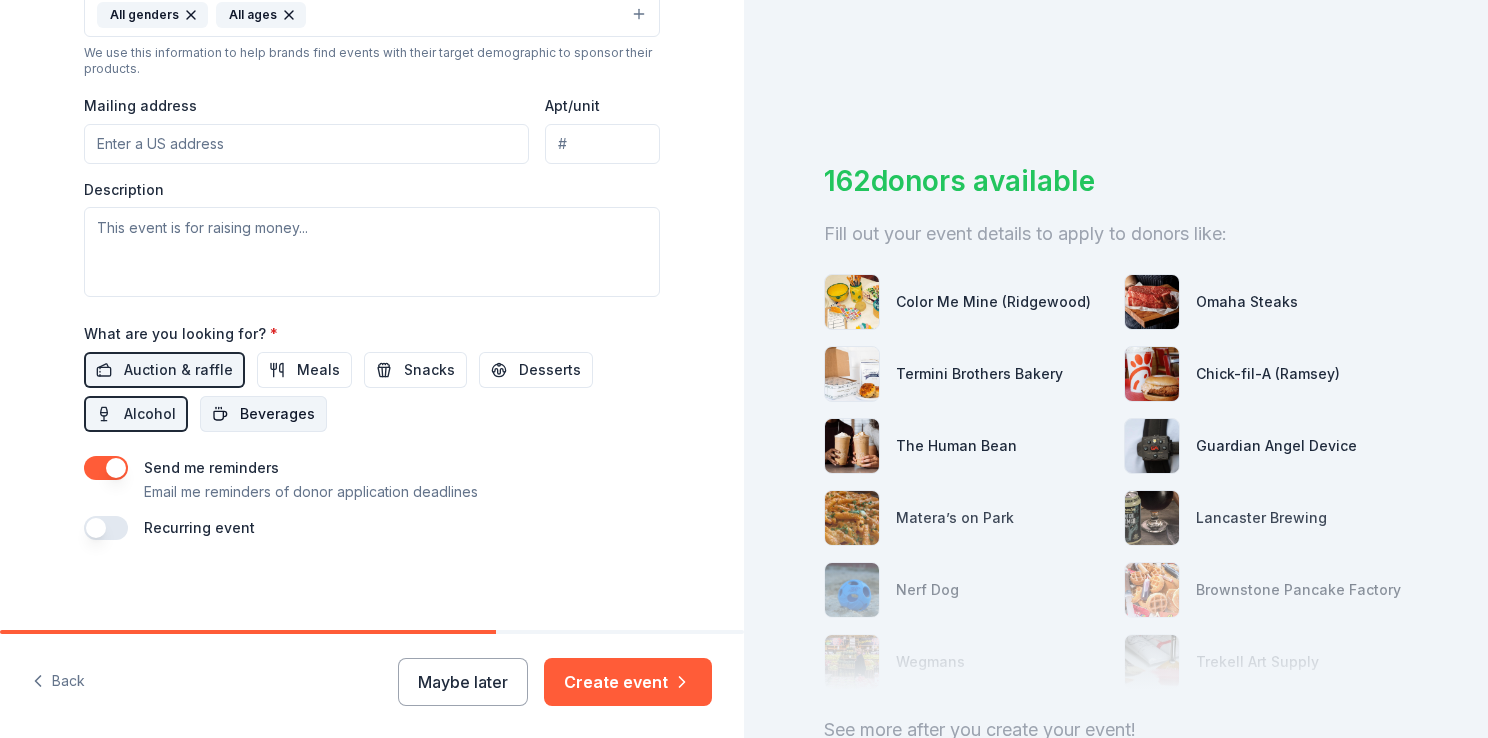click on "Beverages" at bounding box center [277, 414] 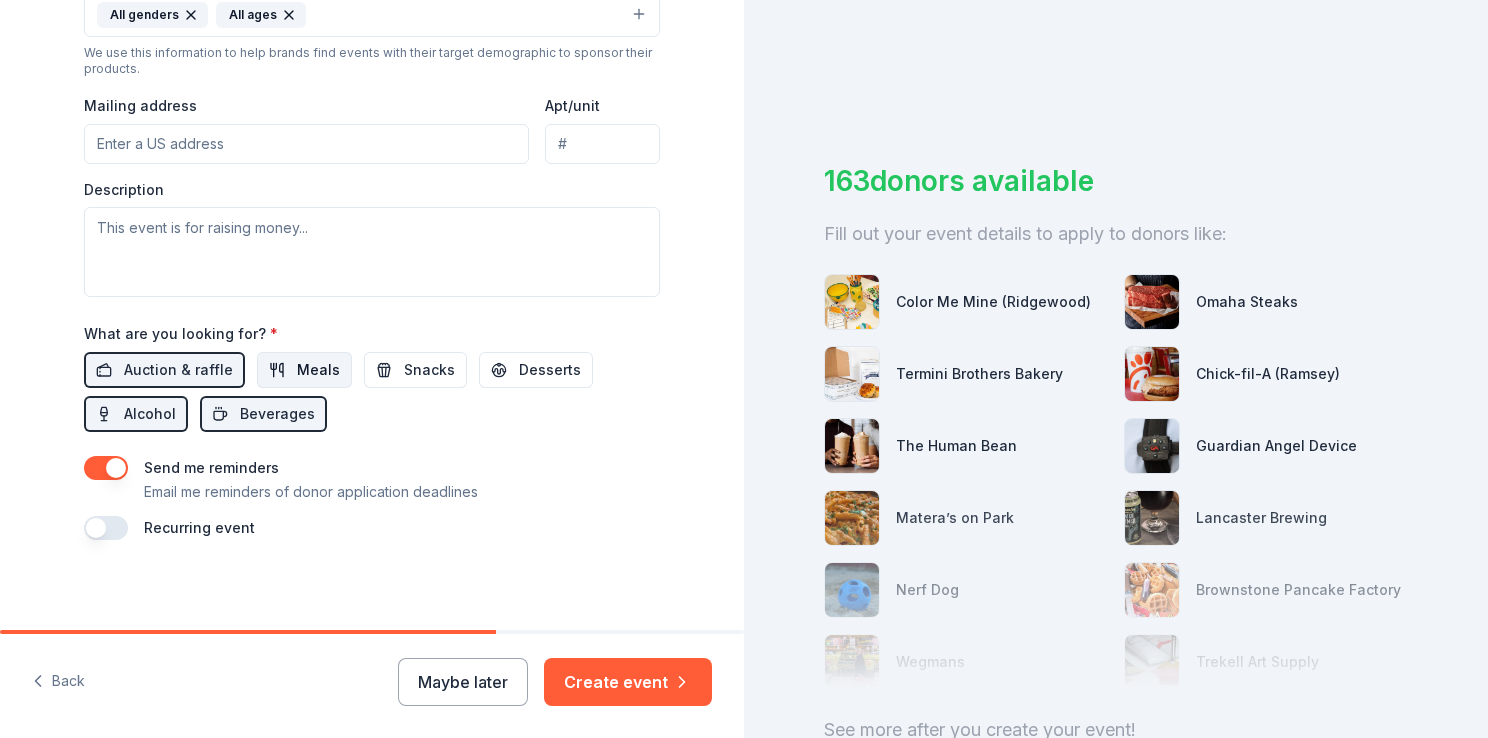 click on "Meals" at bounding box center [318, 370] 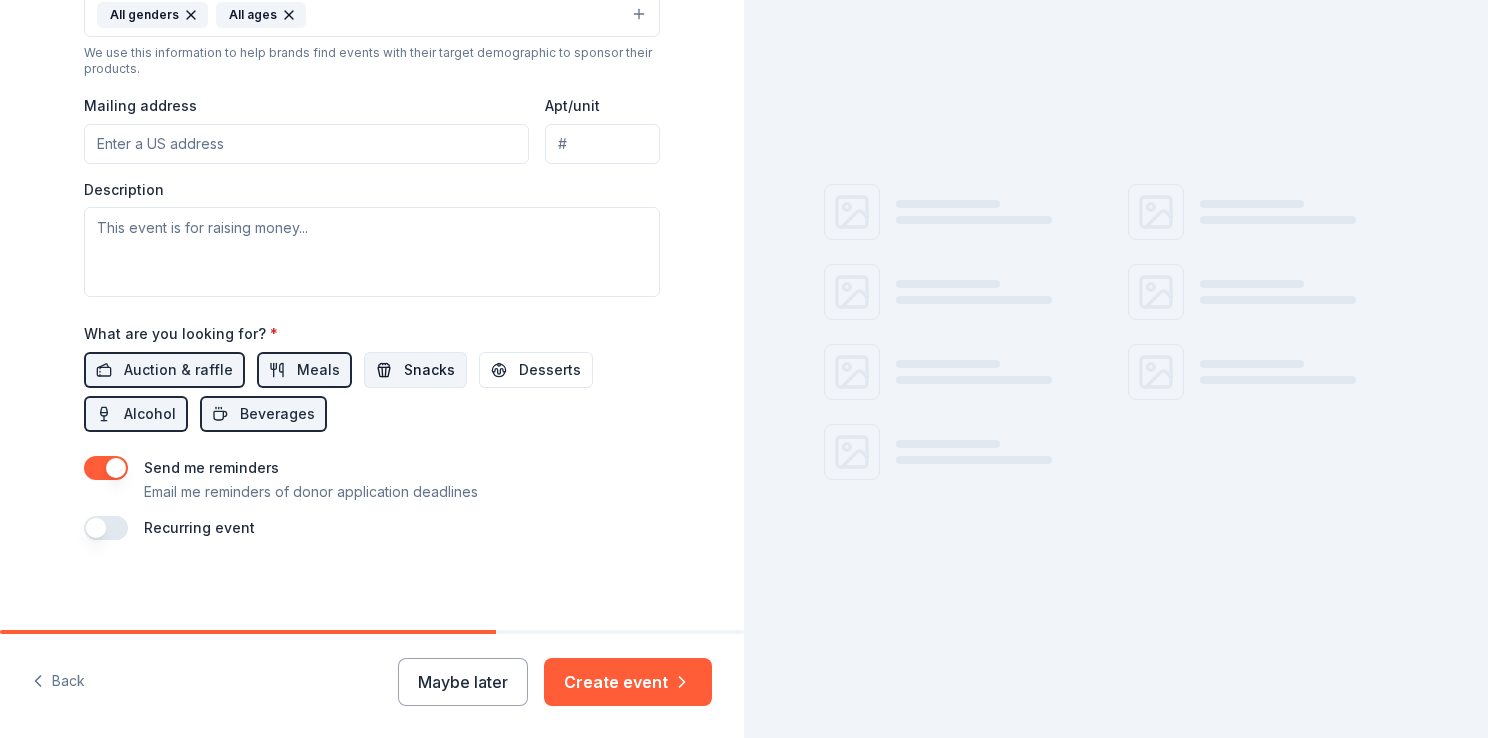 click on "Snacks" at bounding box center [415, 370] 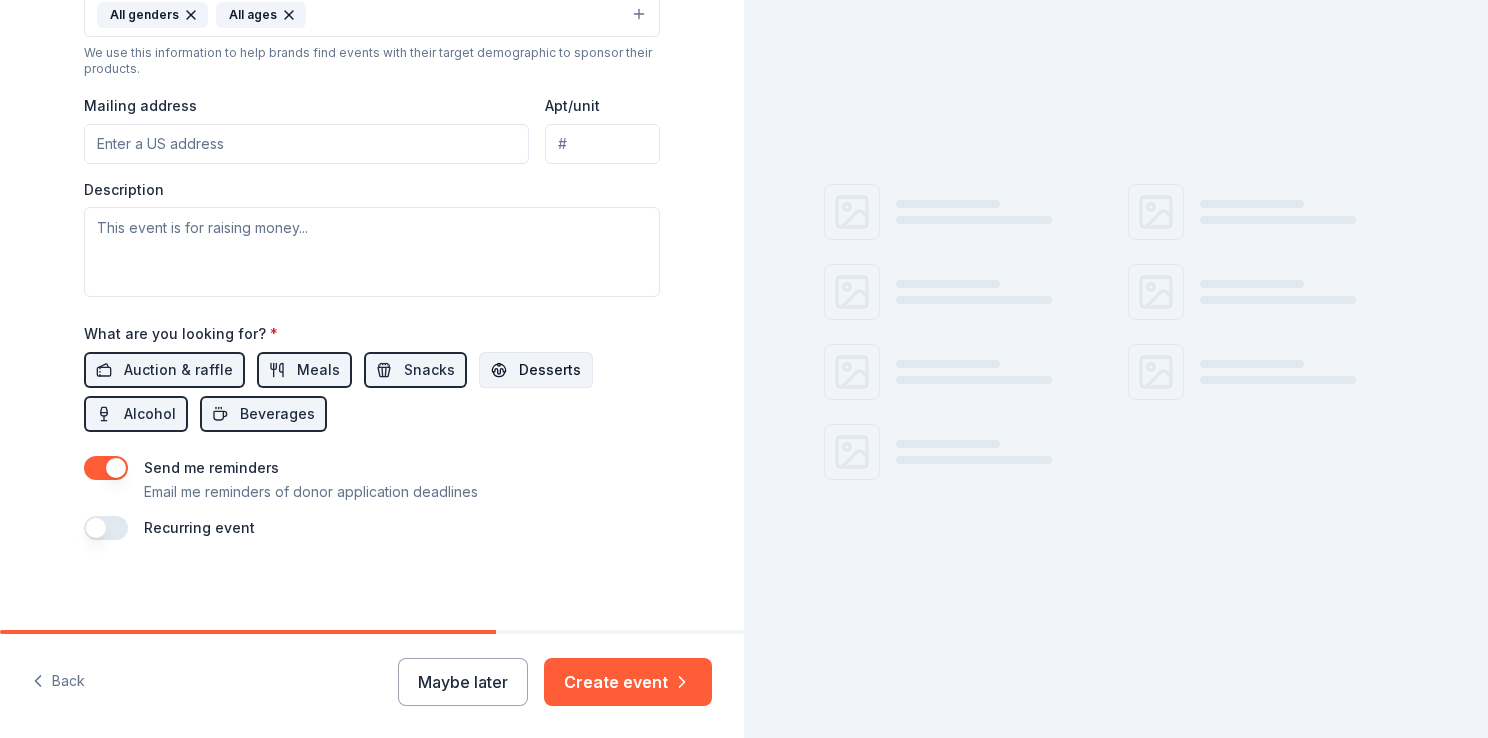 click on "Desserts" at bounding box center (550, 370) 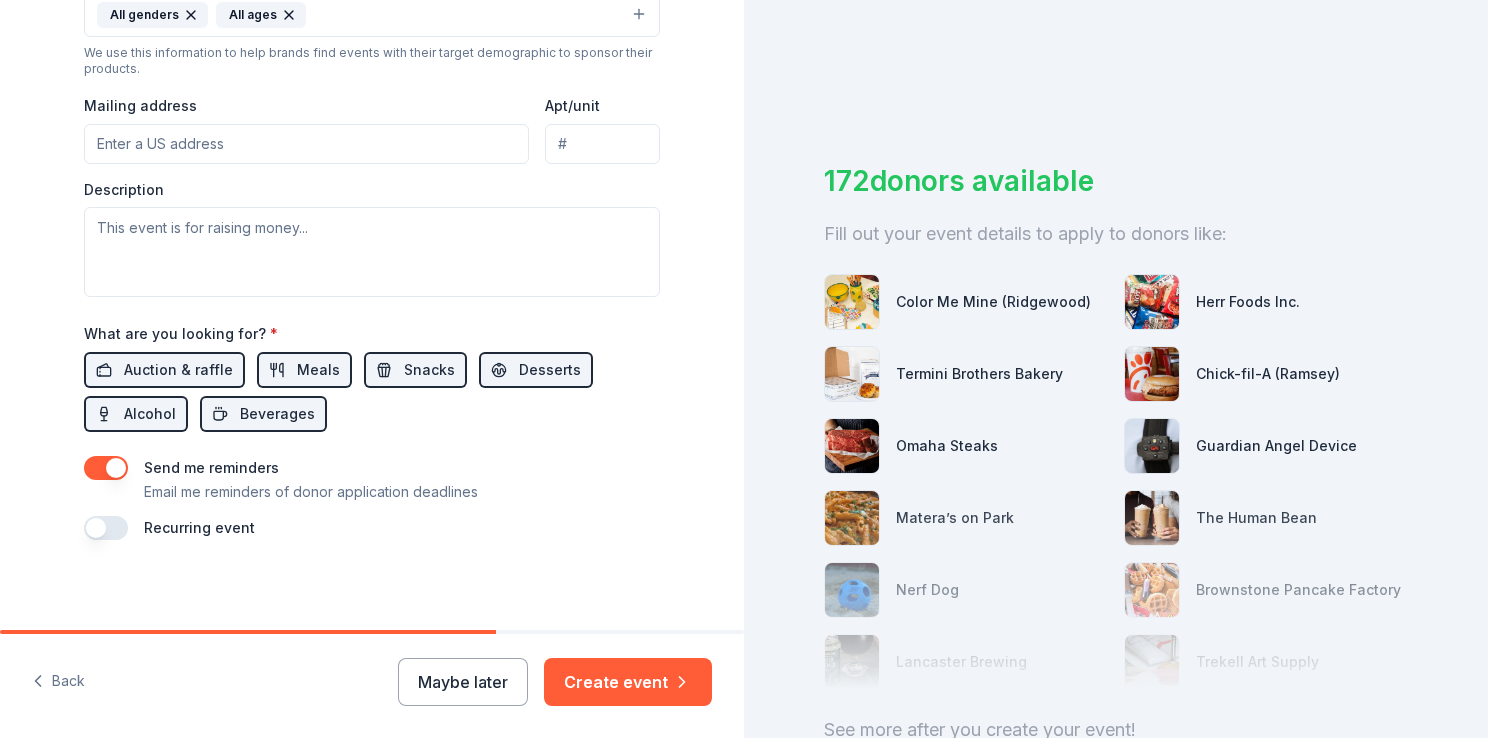 scroll, scrollTop: 151, scrollLeft: 0, axis: vertical 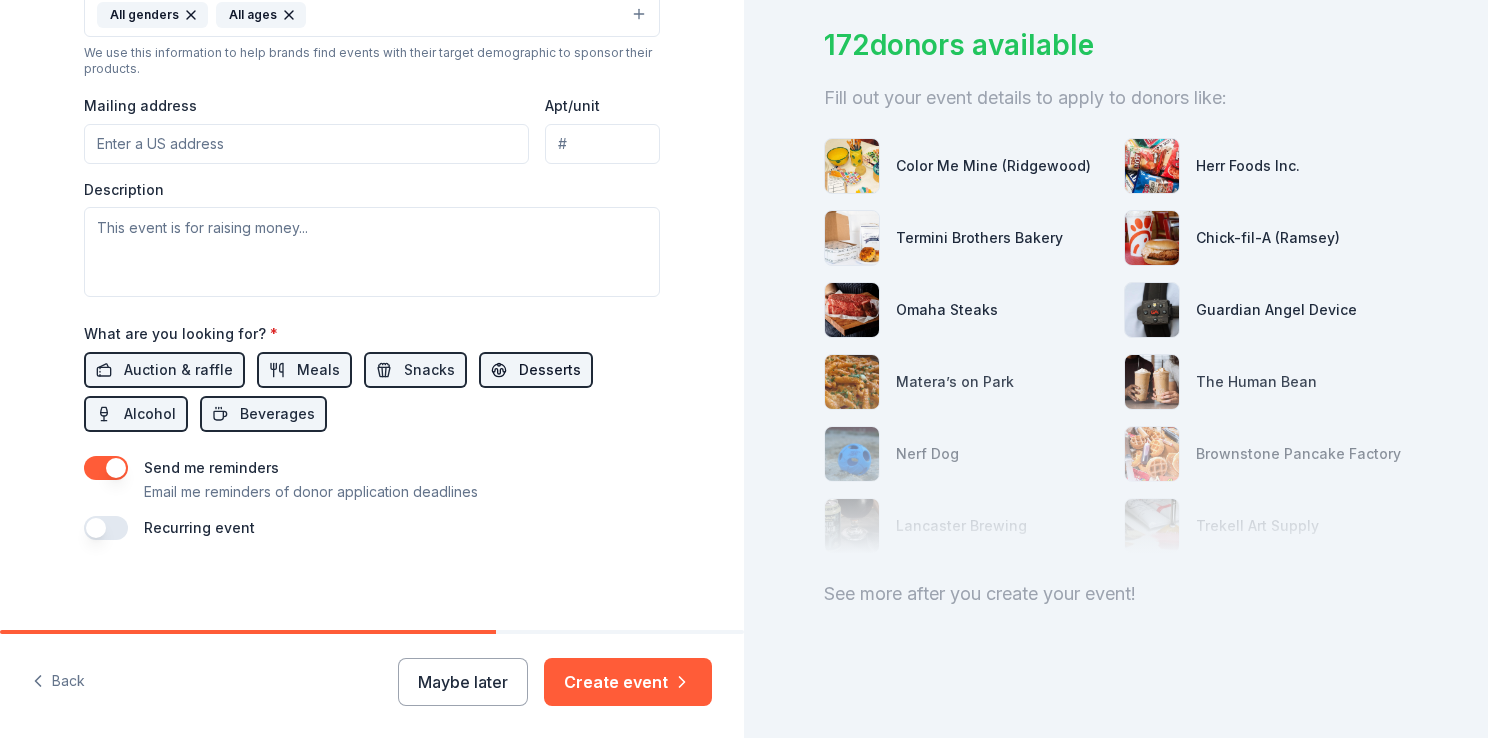 click on "Desserts" at bounding box center (550, 370) 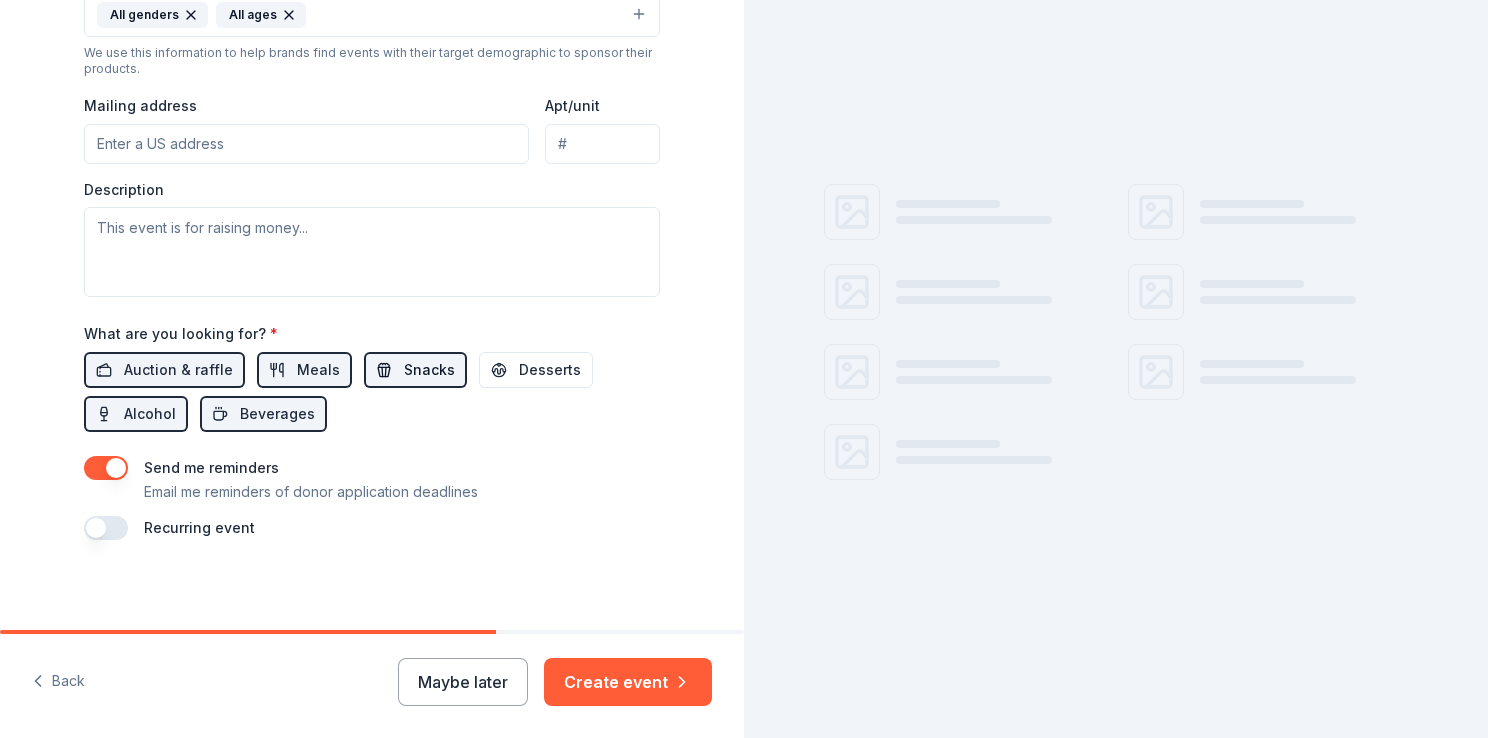 click on "Snacks" at bounding box center [429, 370] 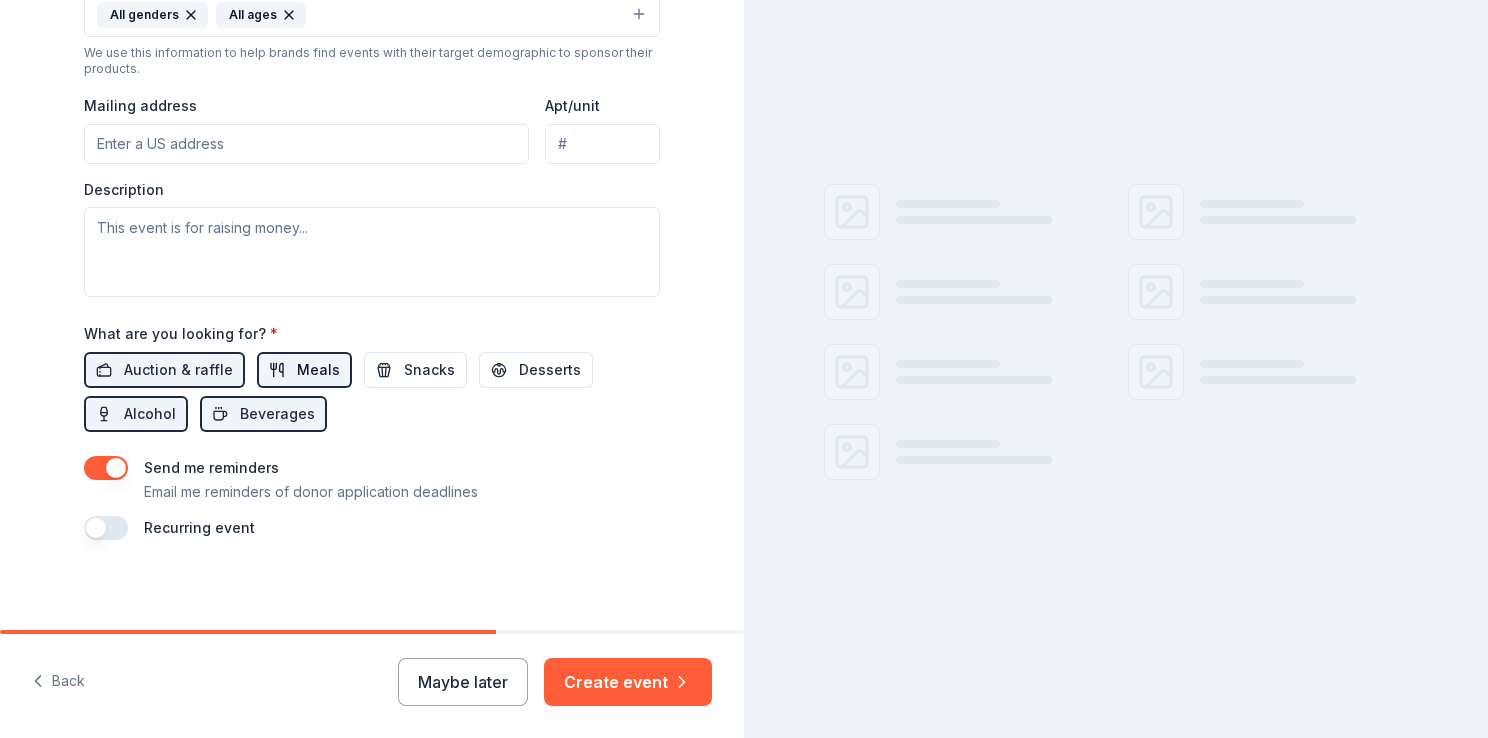 click on "Meals" at bounding box center [304, 370] 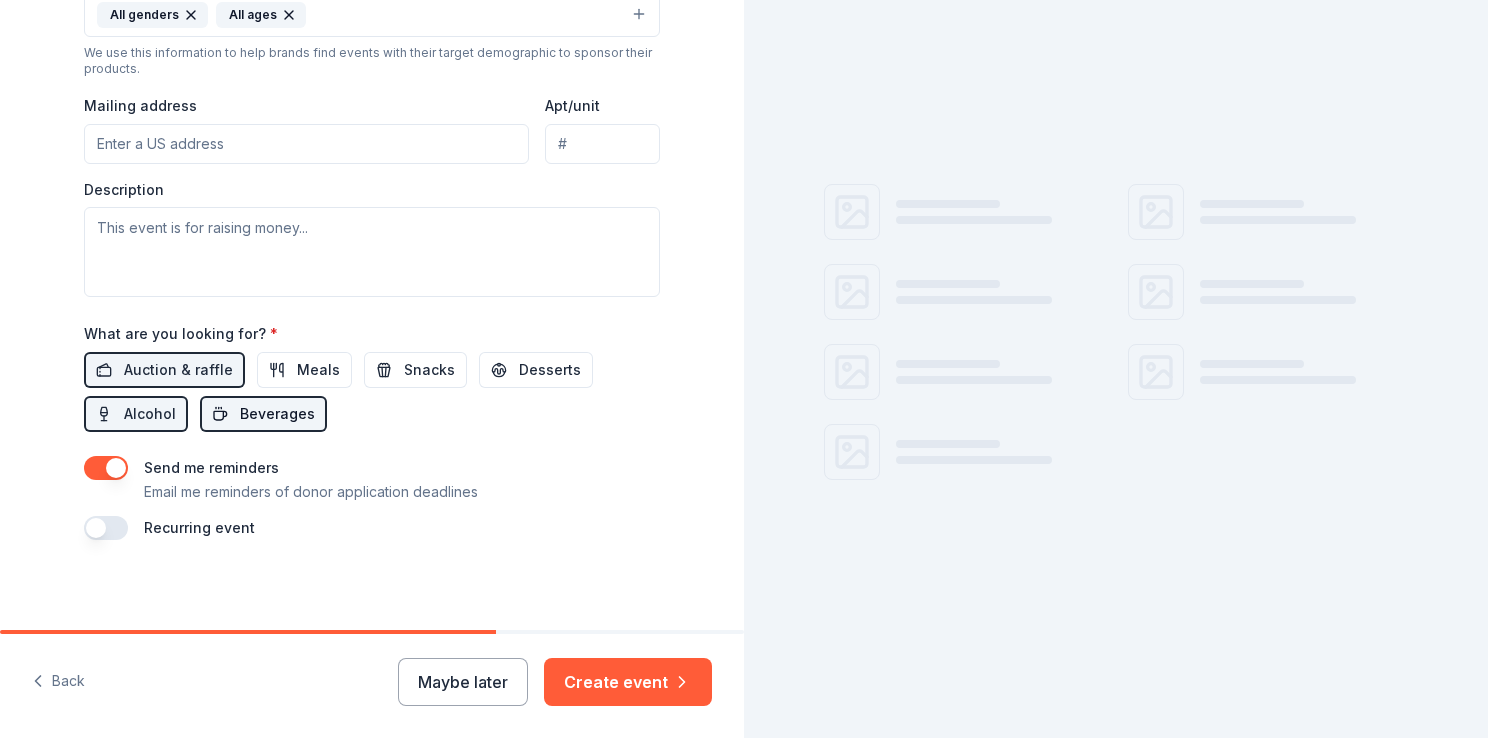 click on "Beverages" at bounding box center (277, 414) 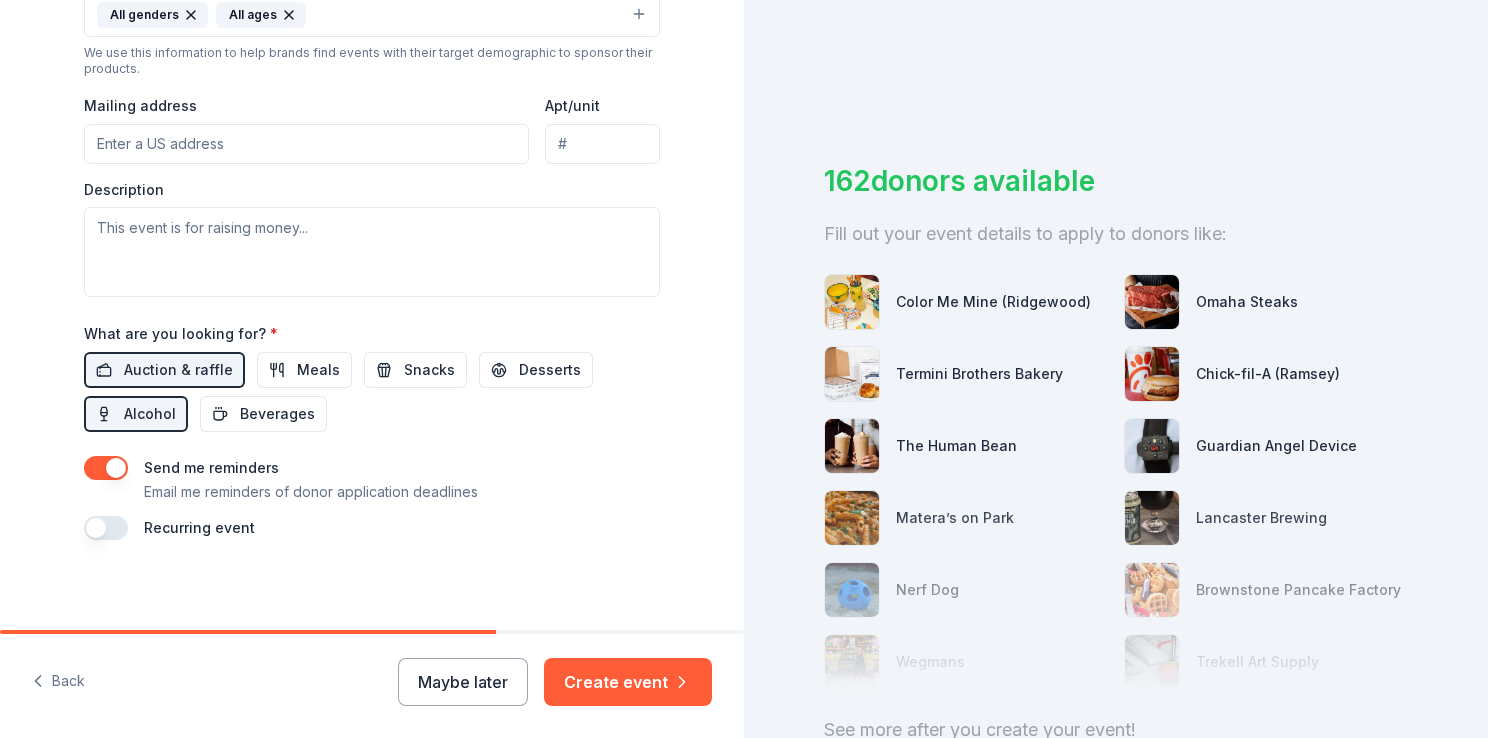 scroll, scrollTop: 704, scrollLeft: 0, axis: vertical 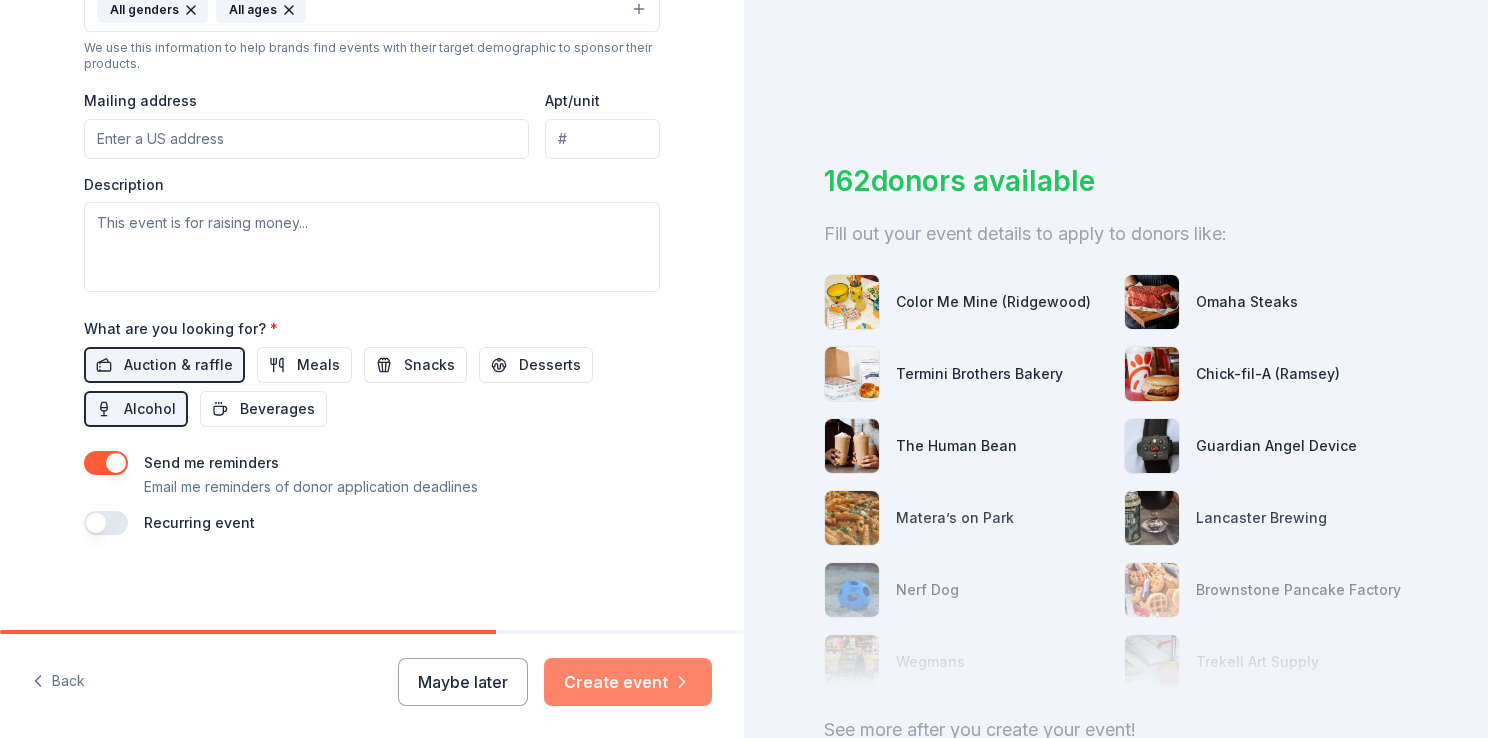 click on "Create event" at bounding box center (628, 682) 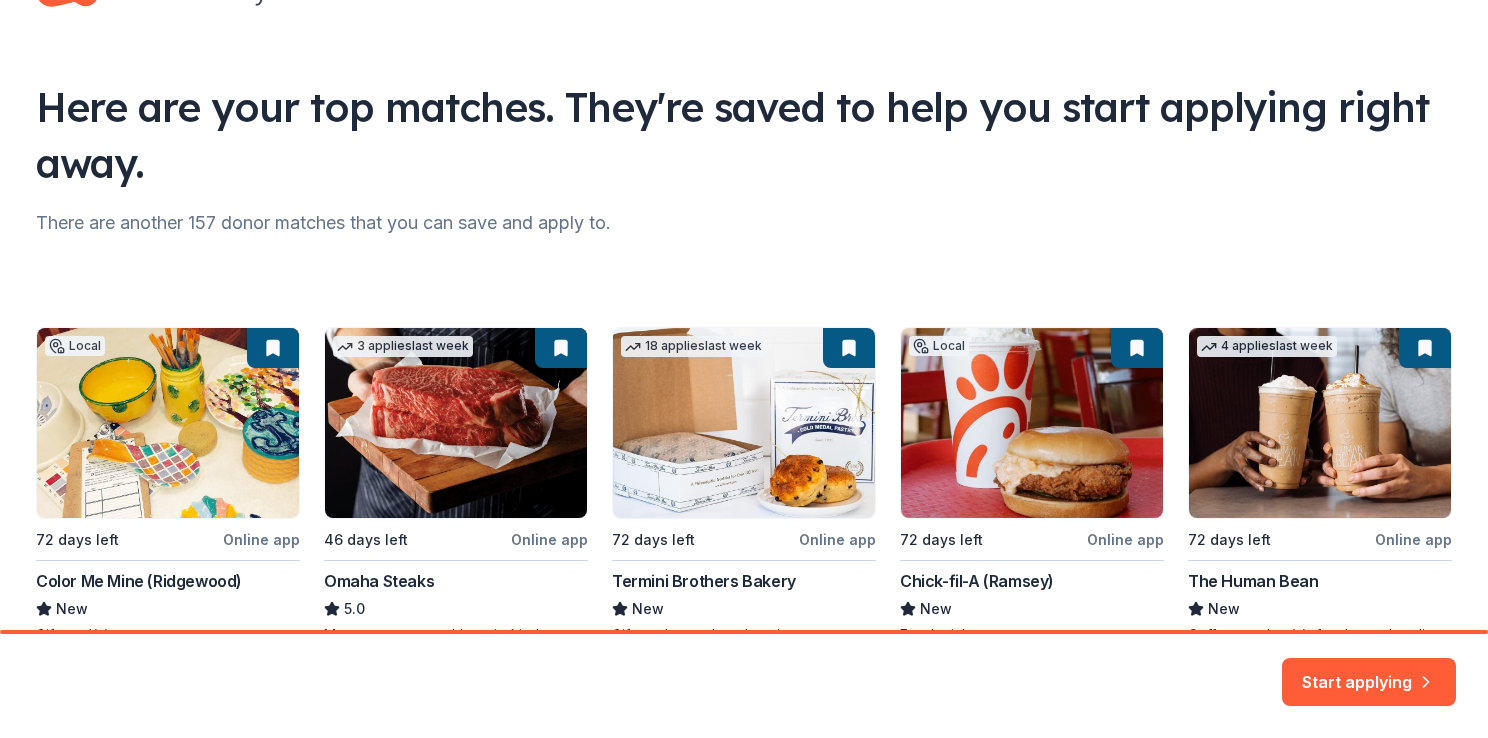scroll, scrollTop: 210, scrollLeft: 0, axis: vertical 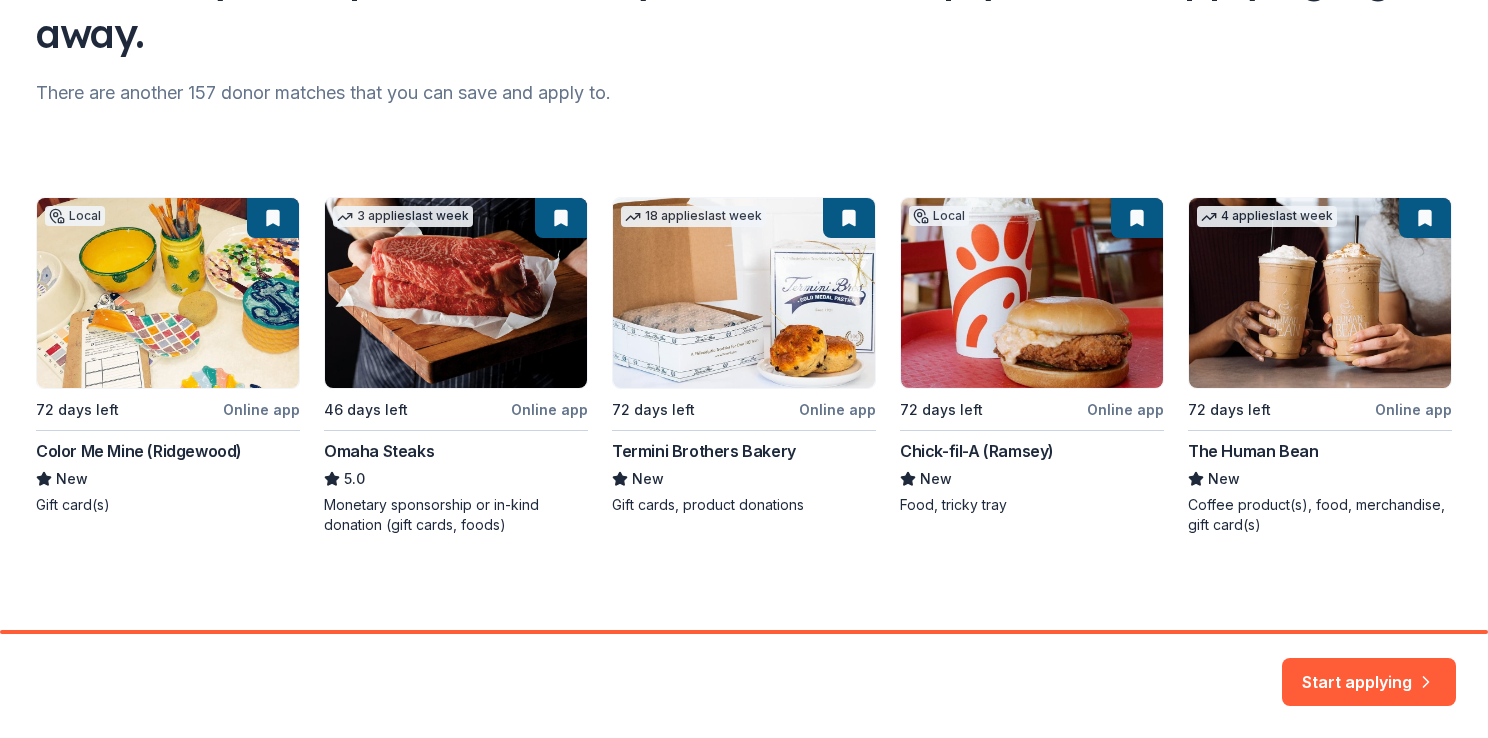 click on "Local 72 days left Online app Color Me Mine (Ridgewood) New Gift card(s) 3   applies  last week 46 days left Online app Omaha Steaks  5.0 Monetary sponsorship or in-kind donation (gift cards, foods) 18   applies  last week 72 days left Online app Termini Brothers Bakery New Gift cards, product donations Local 72 days left Online app Chick-fil-A (Ramsey) New Food, tricky tray 4   applies  last week 72 days left Online app The Human Bean New Coffee product(s), food, merchandise, gift card(s)" at bounding box center [744, 366] 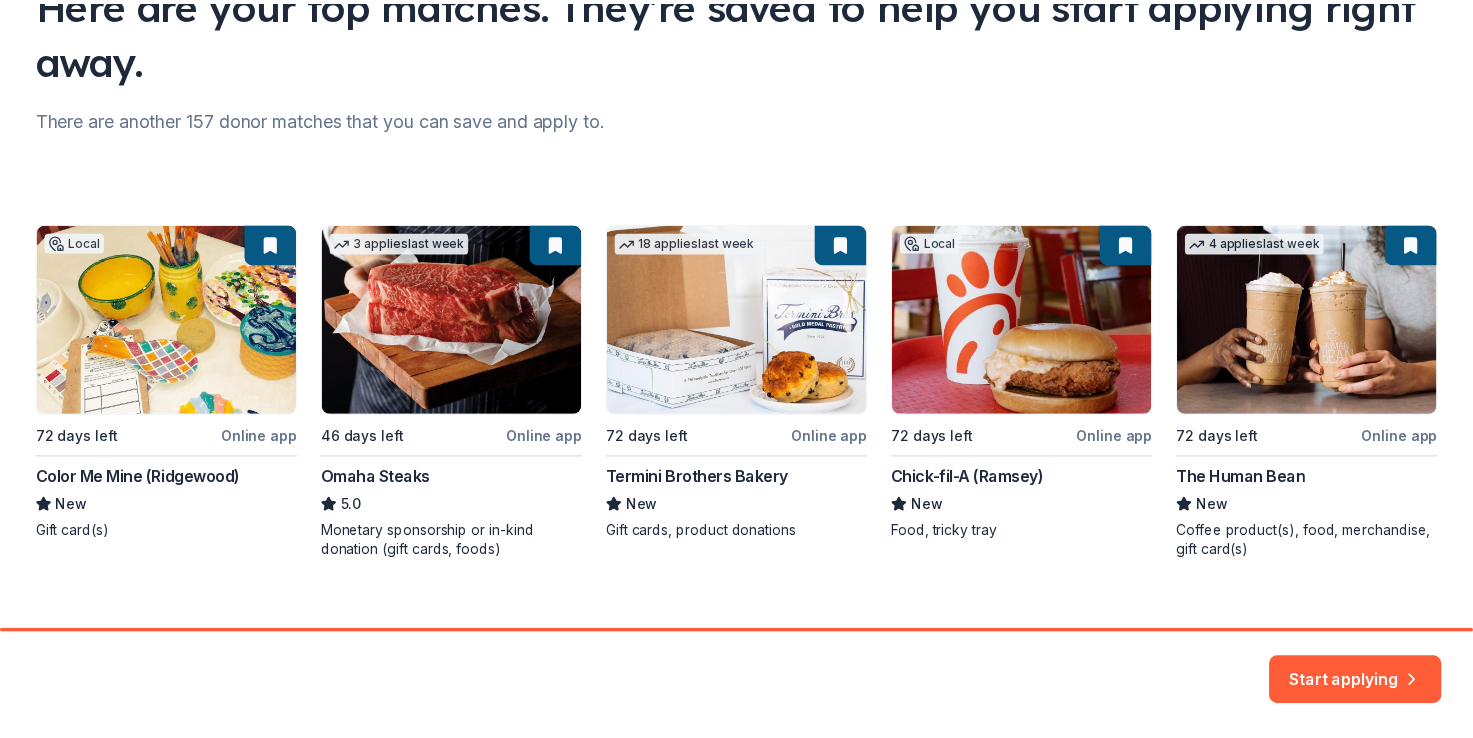 scroll, scrollTop: 210, scrollLeft: 0, axis: vertical 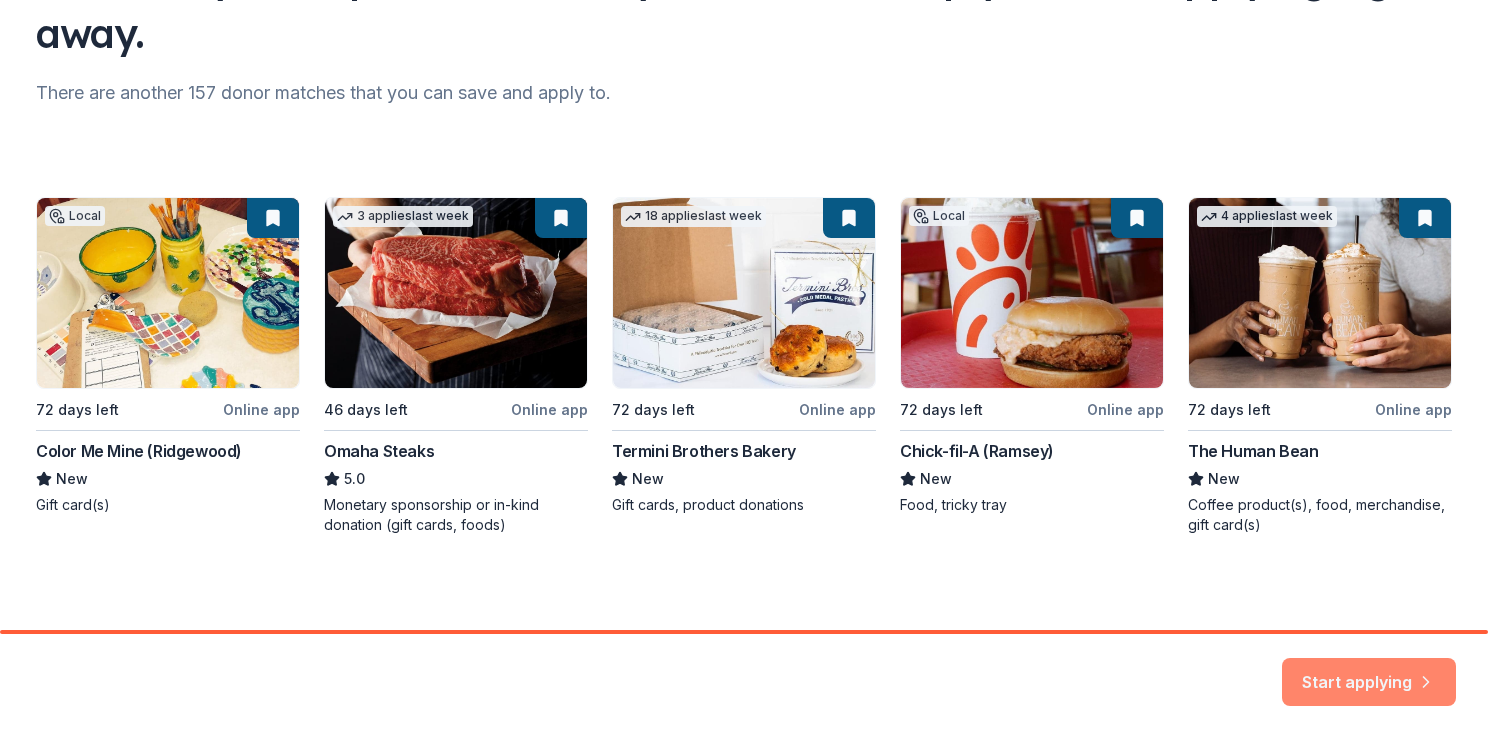 click on "Start applying" at bounding box center [1369, 670] 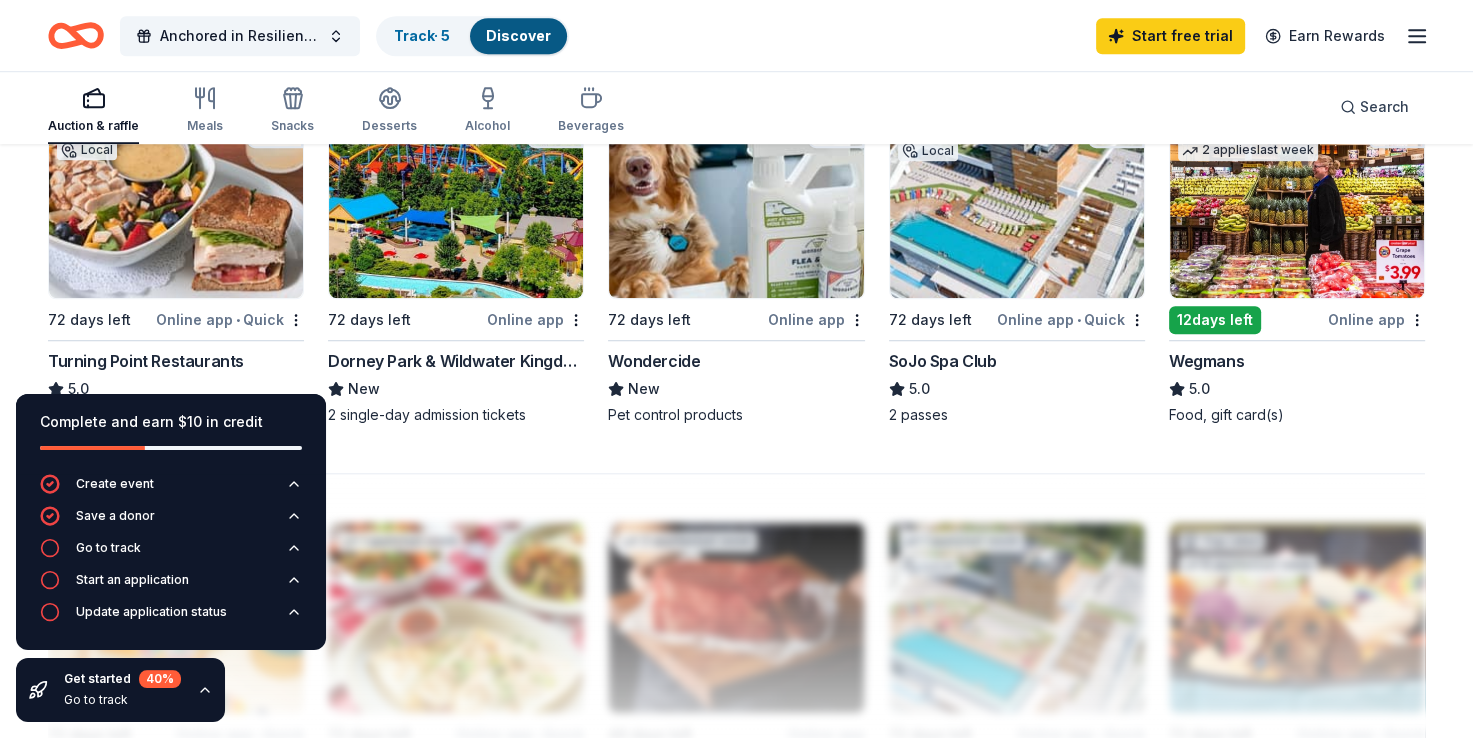 scroll, scrollTop: 1418, scrollLeft: 0, axis: vertical 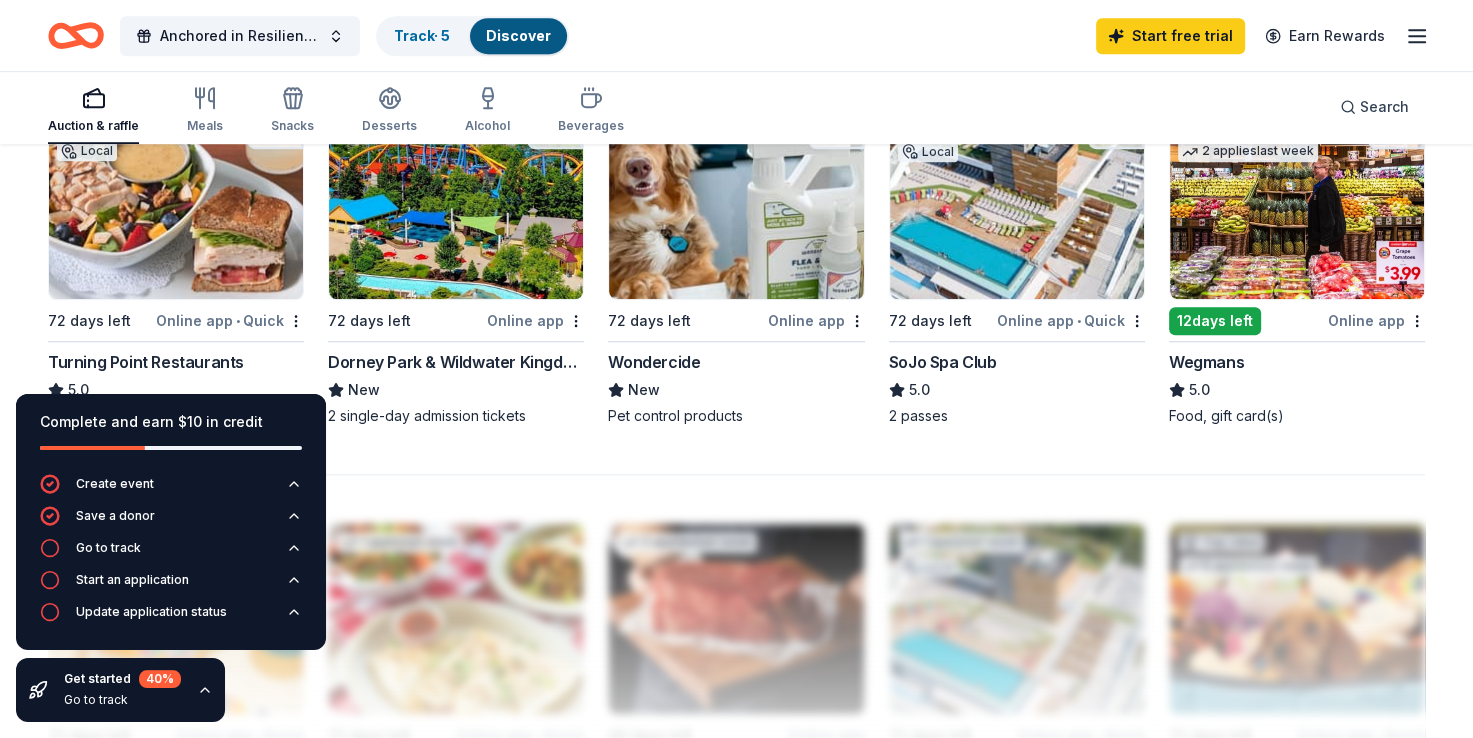 click at bounding box center [1297, 204] 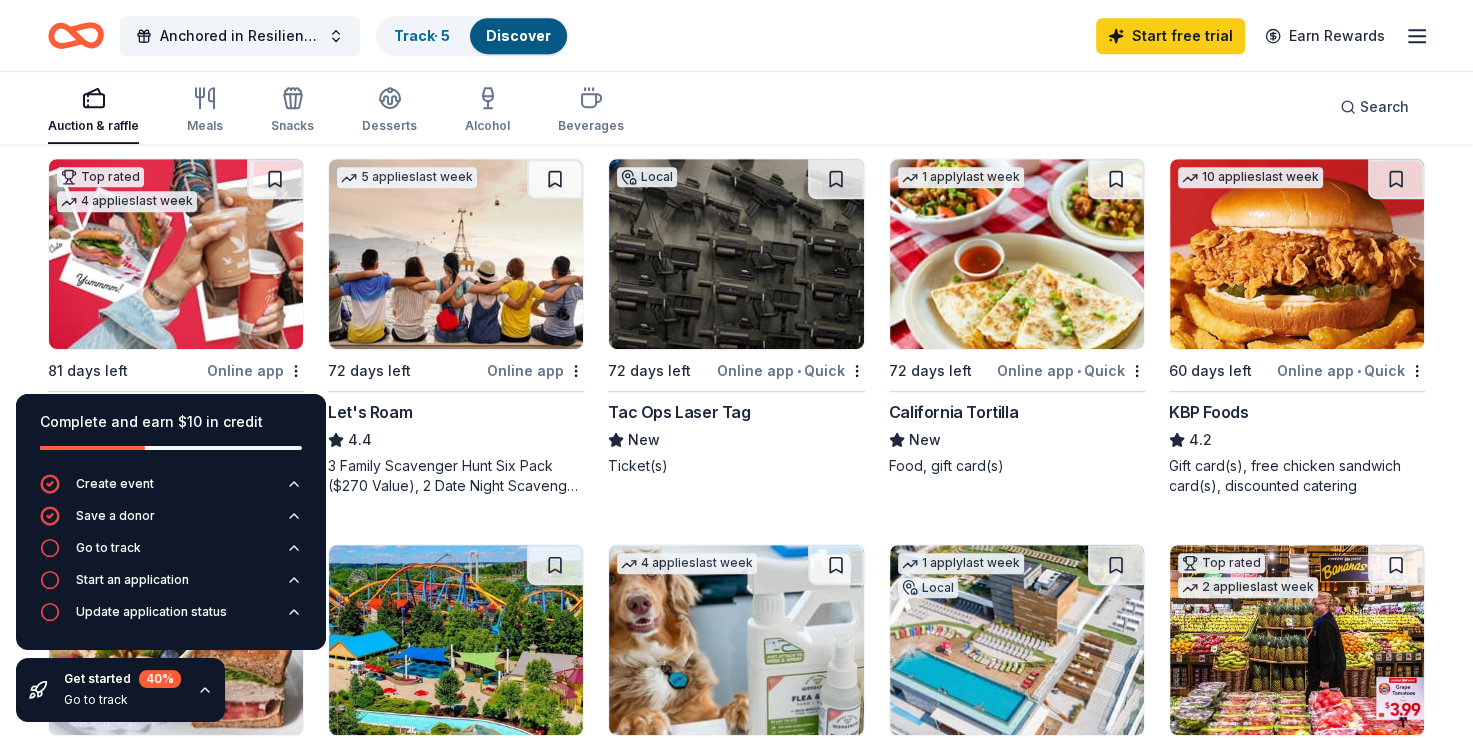scroll, scrollTop: 976, scrollLeft: 0, axis: vertical 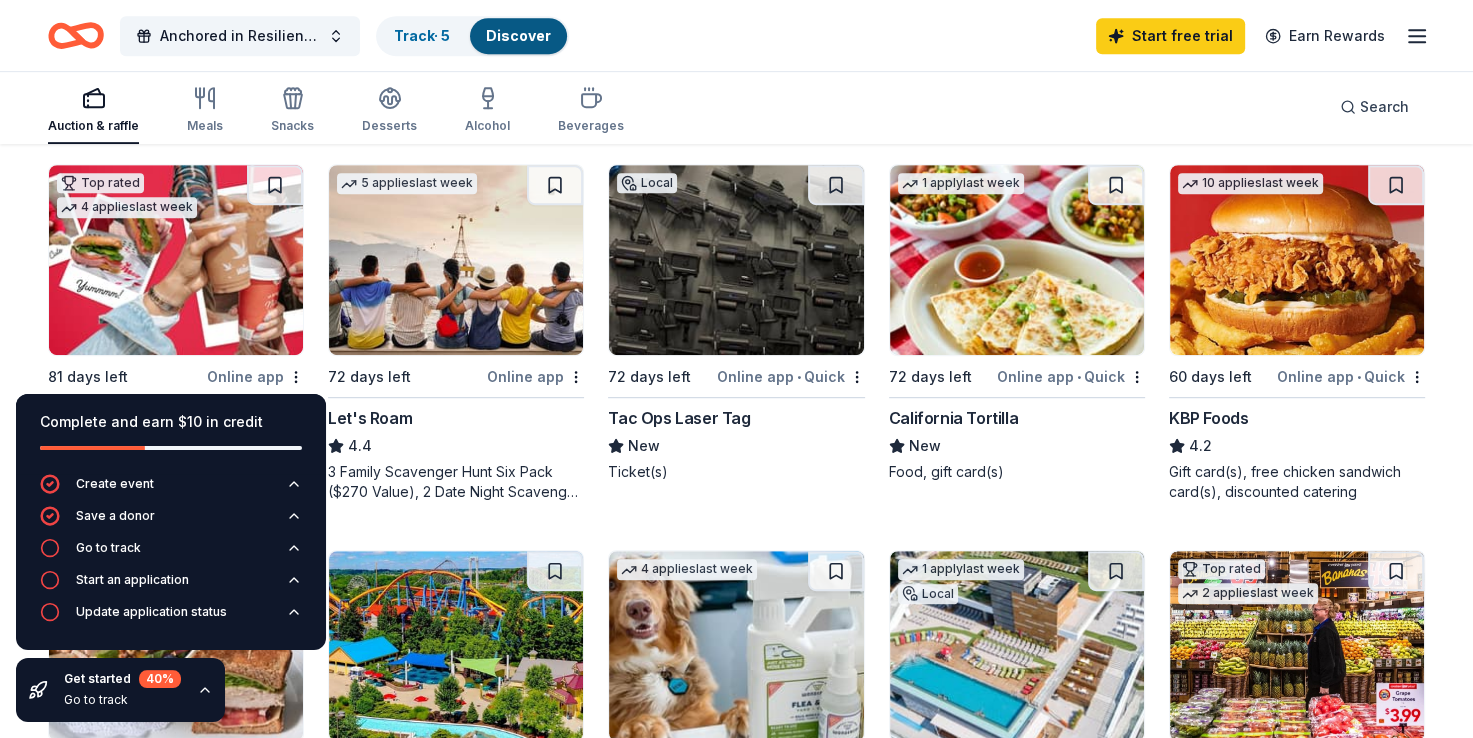 click at bounding box center (456, 260) 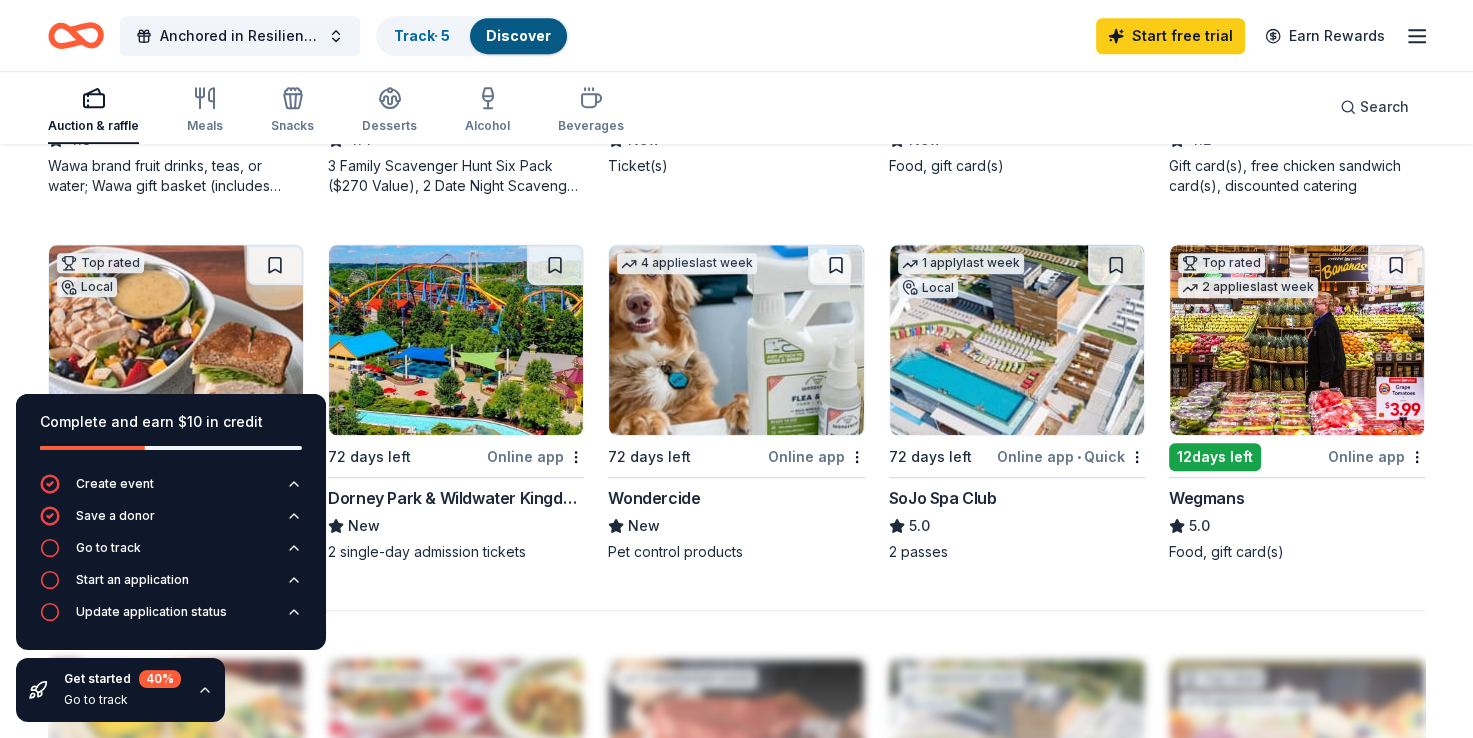 scroll, scrollTop: 1280, scrollLeft: 0, axis: vertical 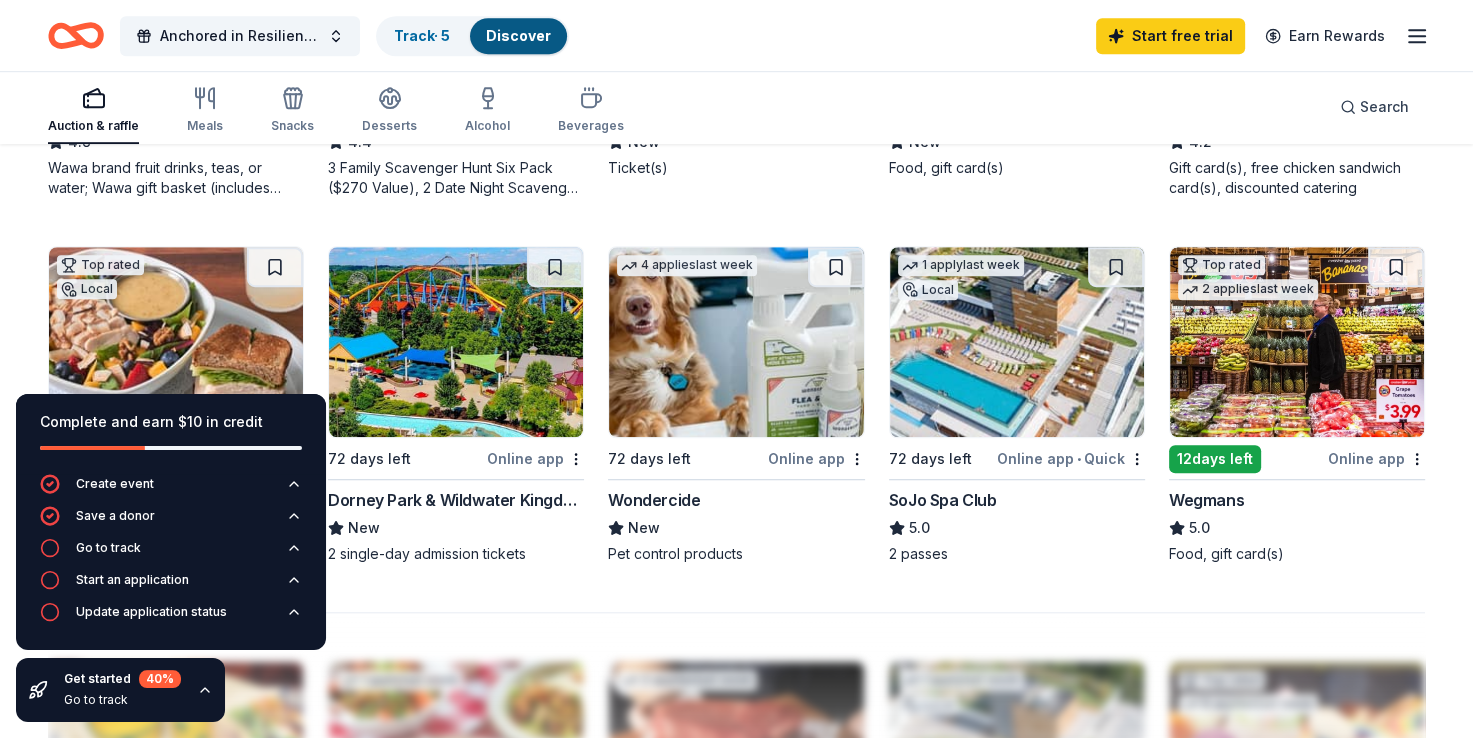 click at bounding box center (1017, 342) 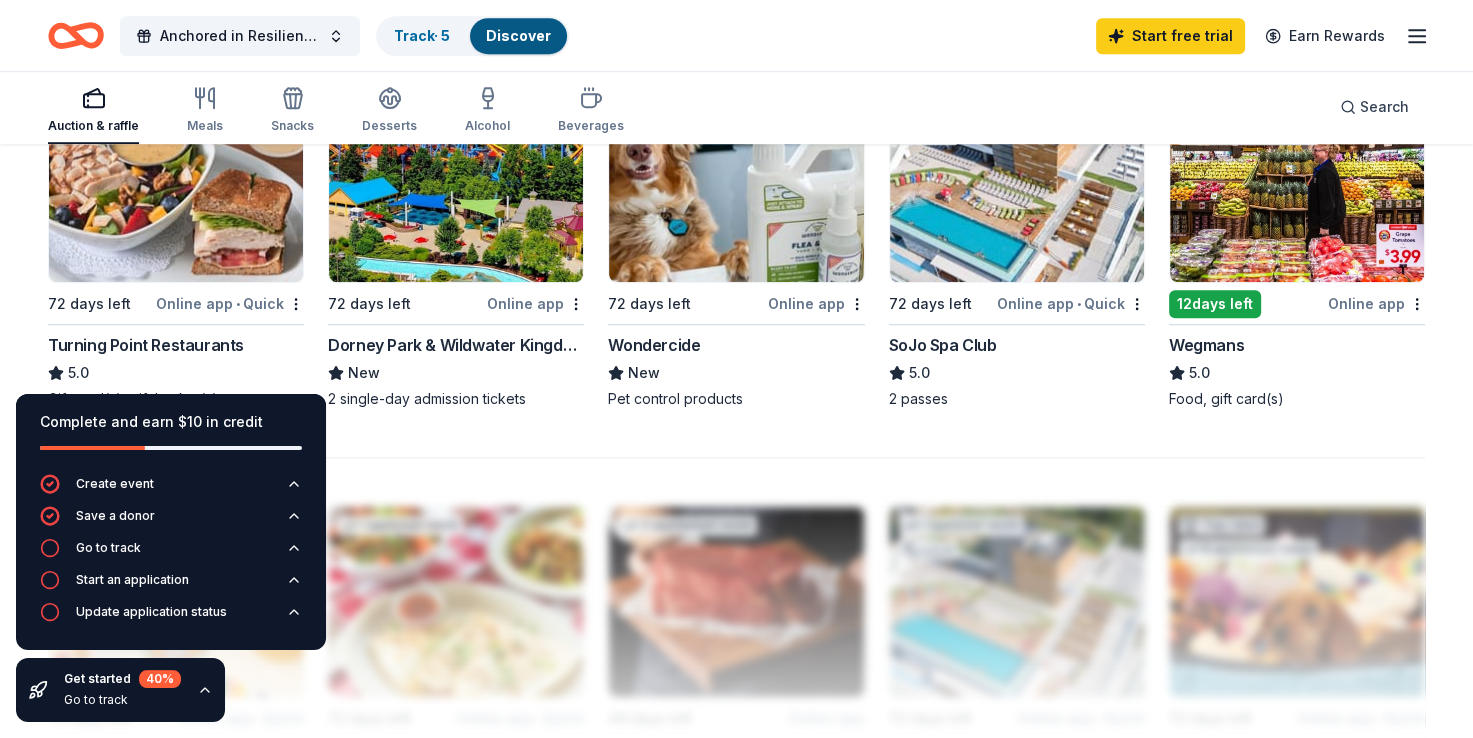scroll, scrollTop: 1434, scrollLeft: 0, axis: vertical 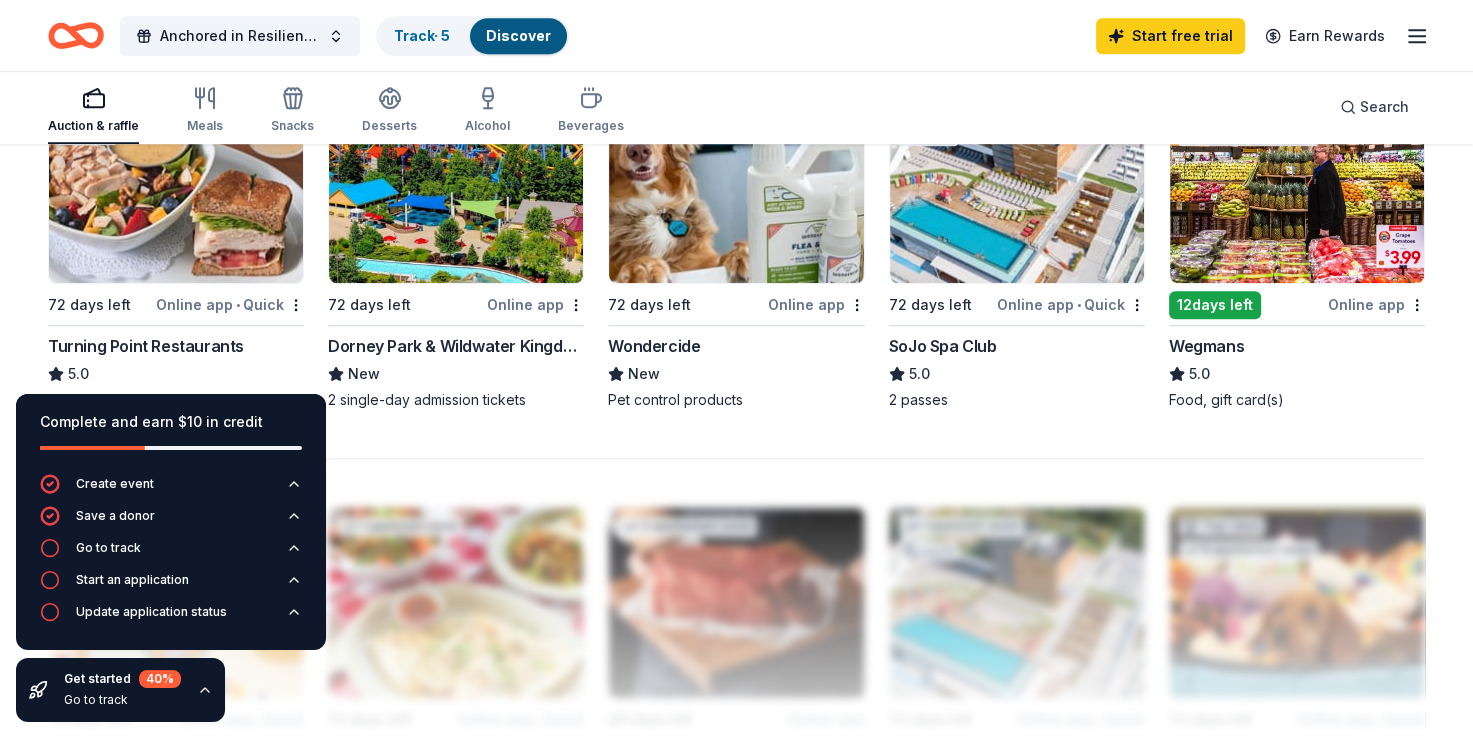 click at bounding box center [176, 188] 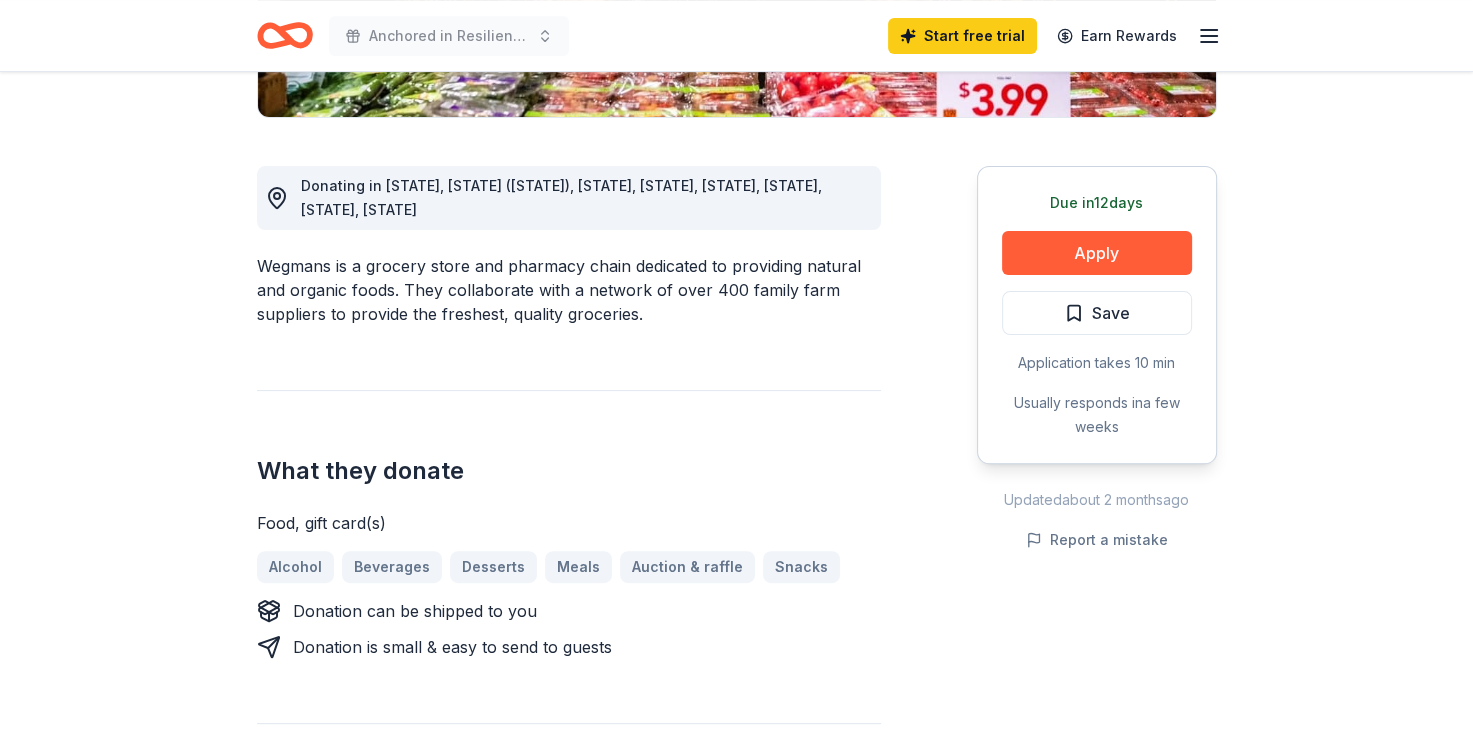 scroll, scrollTop: 491, scrollLeft: 0, axis: vertical 